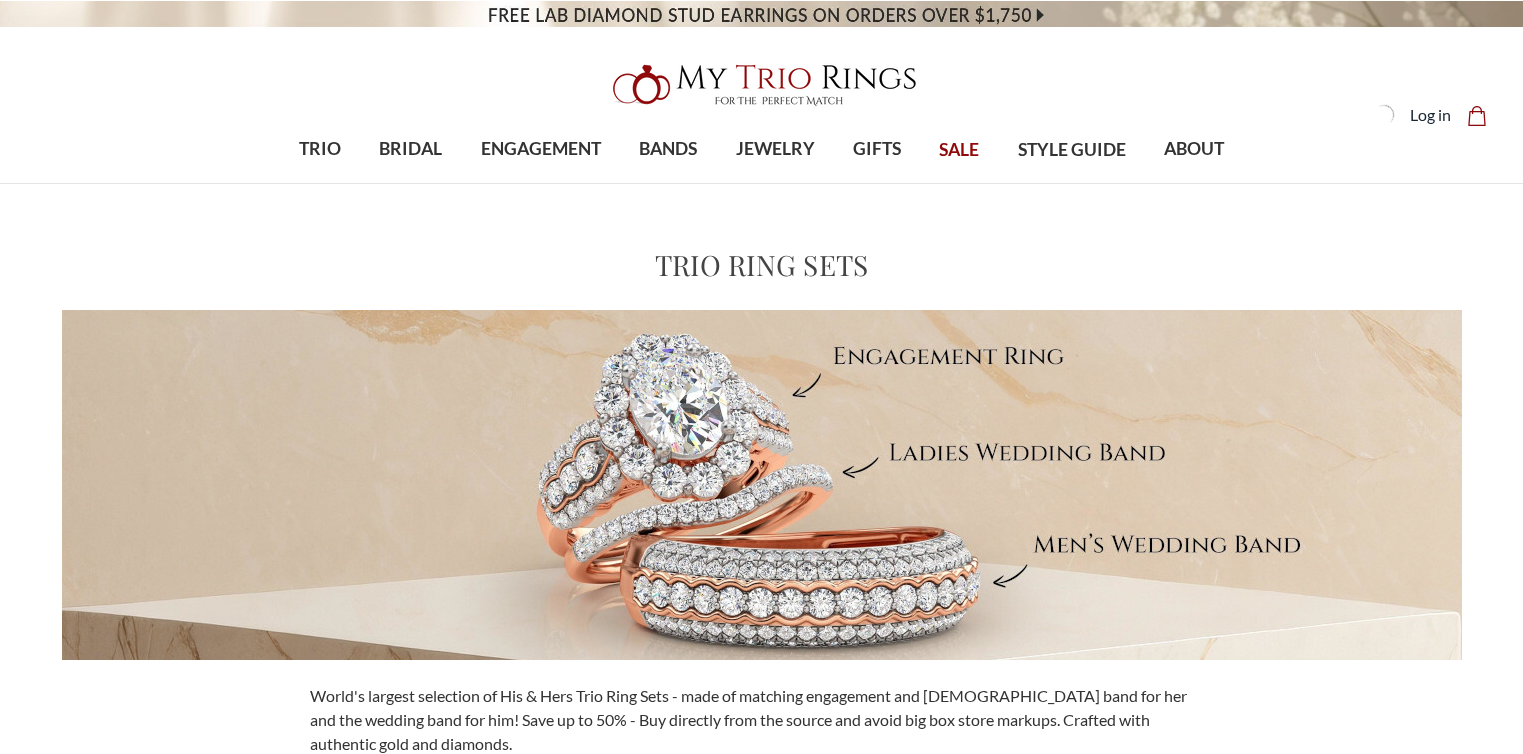 scroll, scrollTop: 566, scrollLeft: 0, axis: vertical 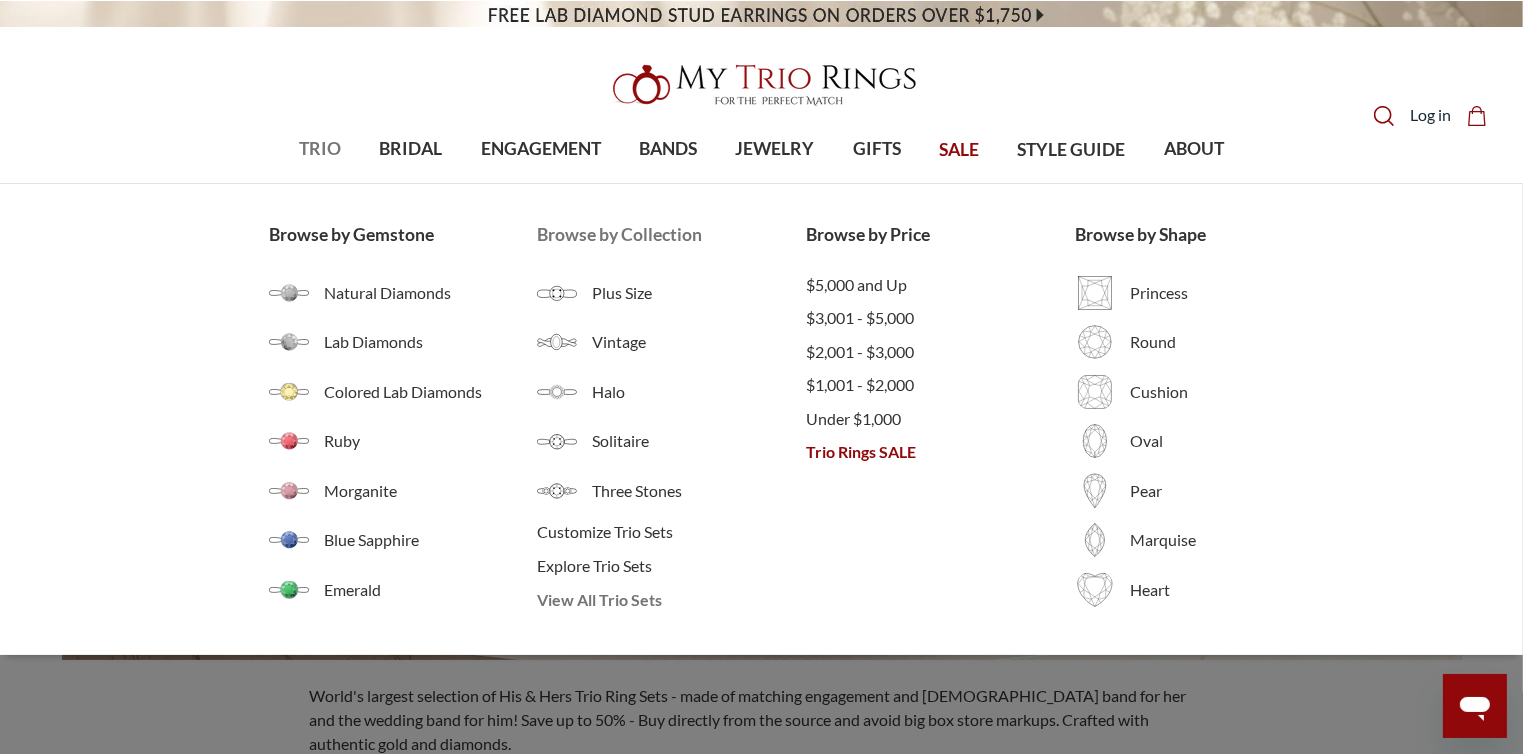 click on "View All Trio Sets" at bounding box center (671, 600) 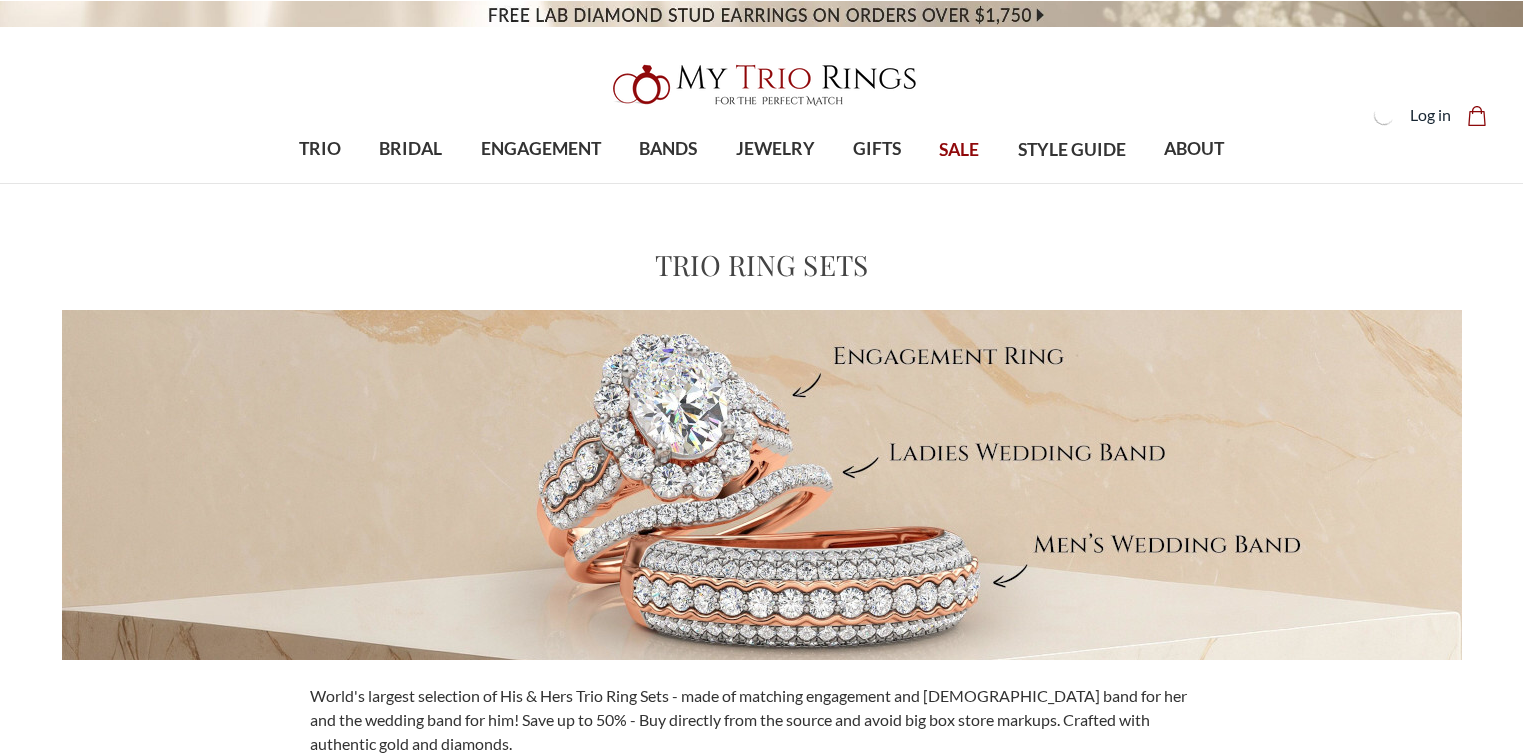 scroll, scrollTop: 0, scrollLeft: 0, axis: both 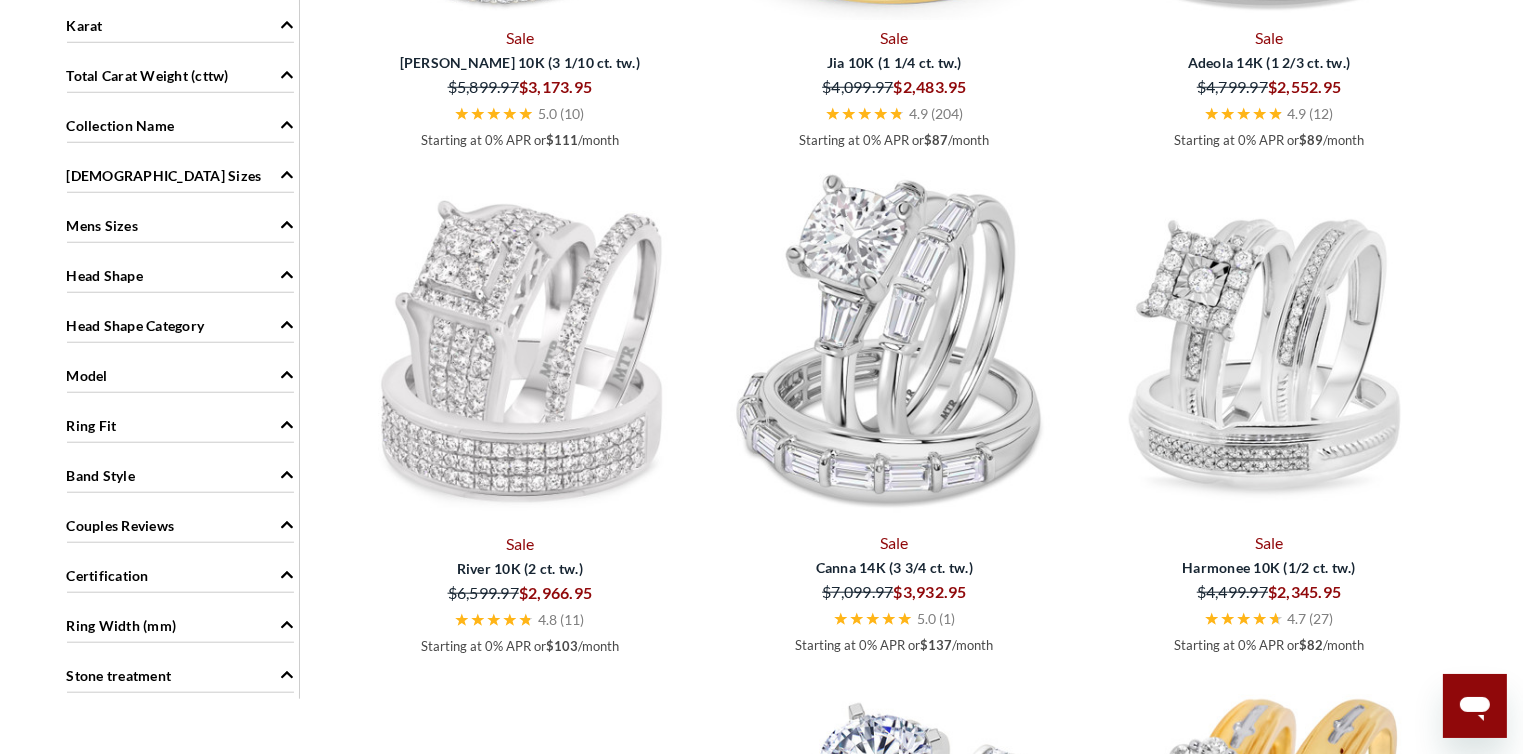 click at bounding box center (894, 345) 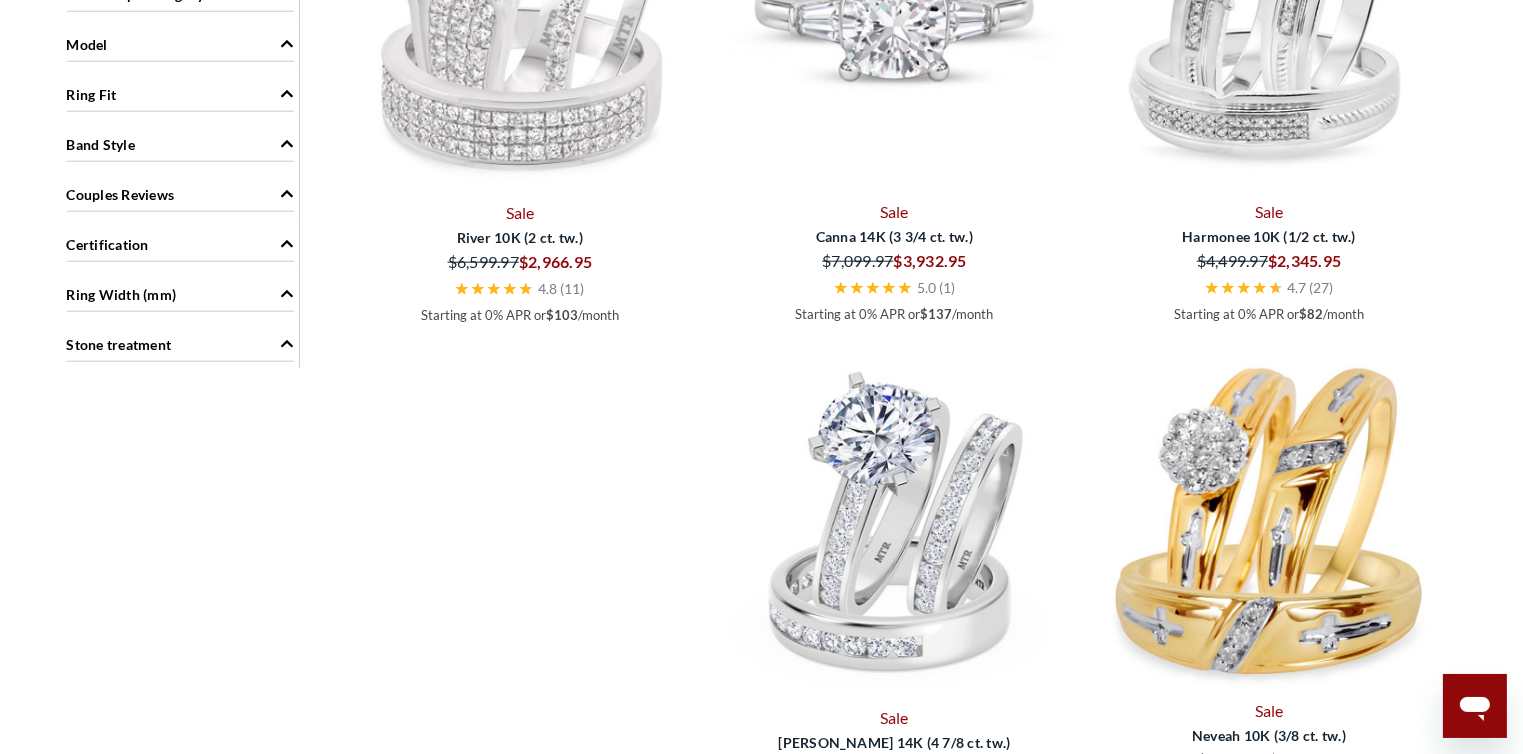 scroll, scrollTop: 2096, scrollLeft: 0, axis: vertical 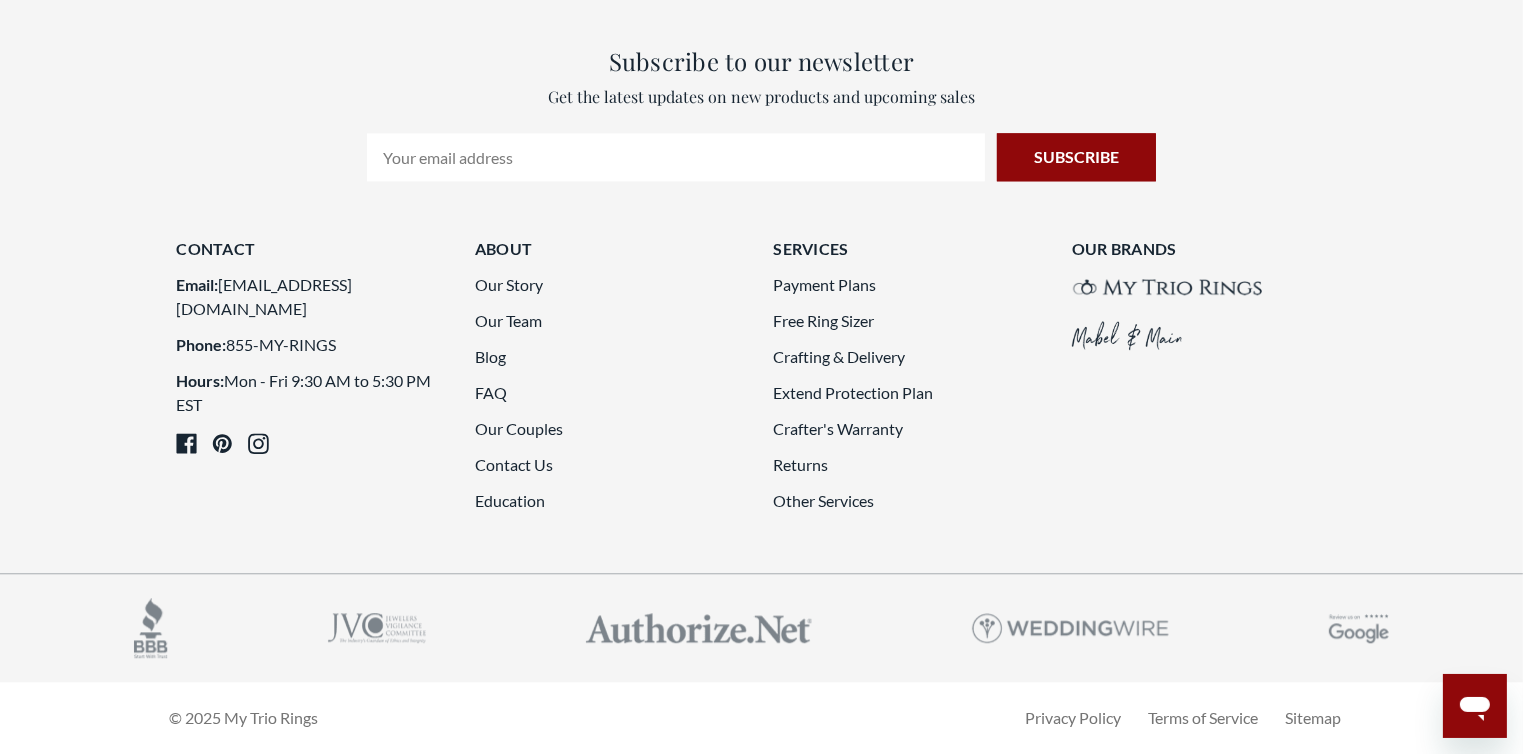 click on "2" 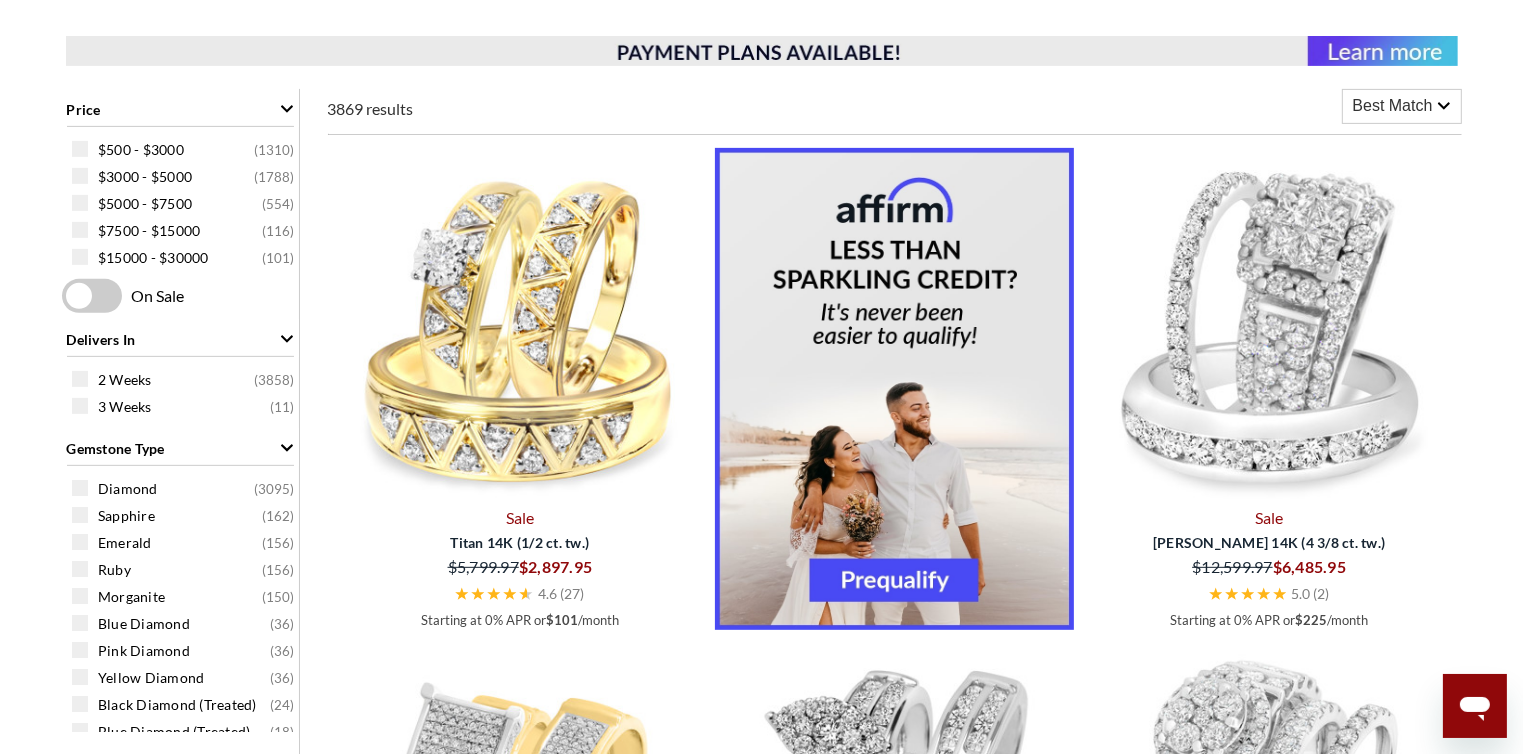 scroll, scrollTop: 766, scrollLeft: 0, axis: vertical 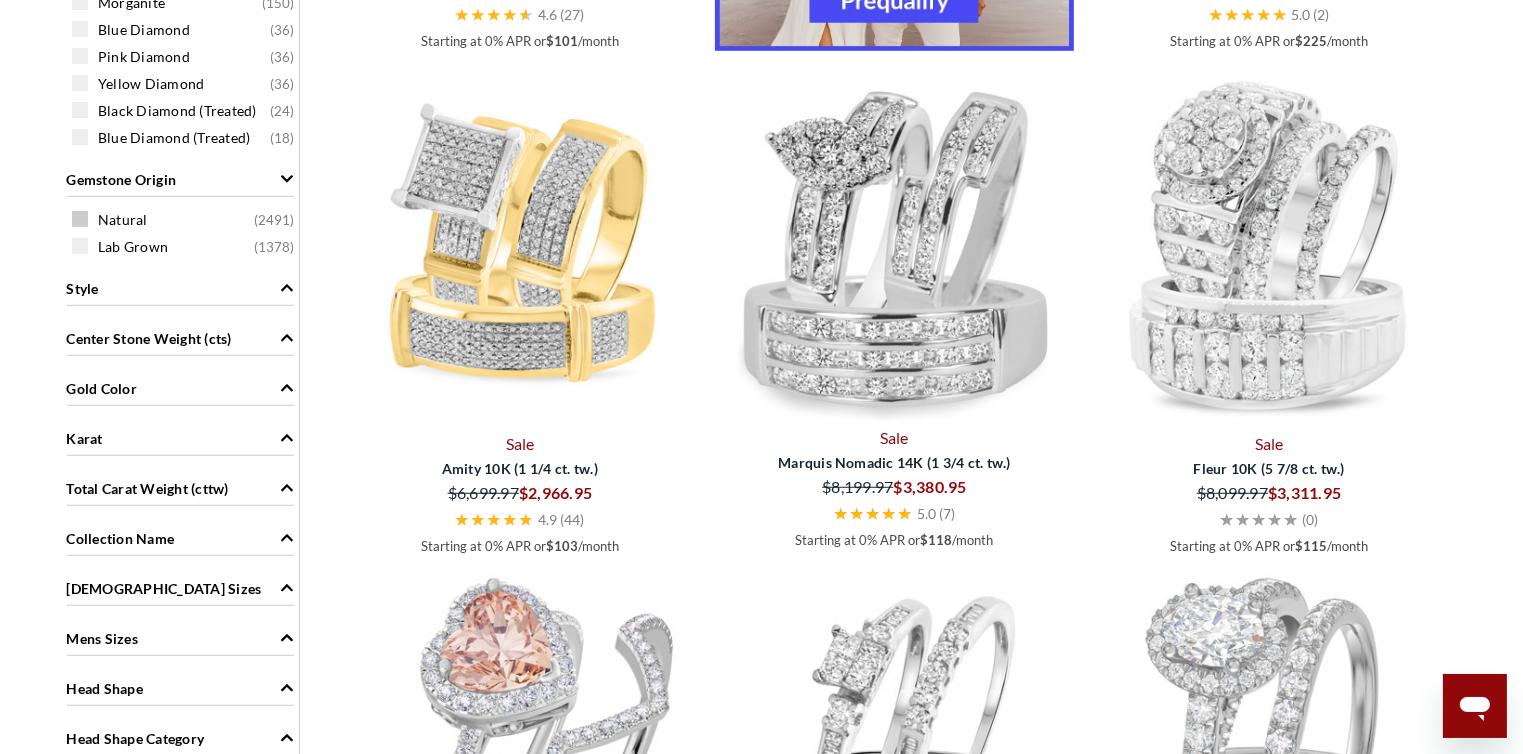 click at bounding box center [80, 219] 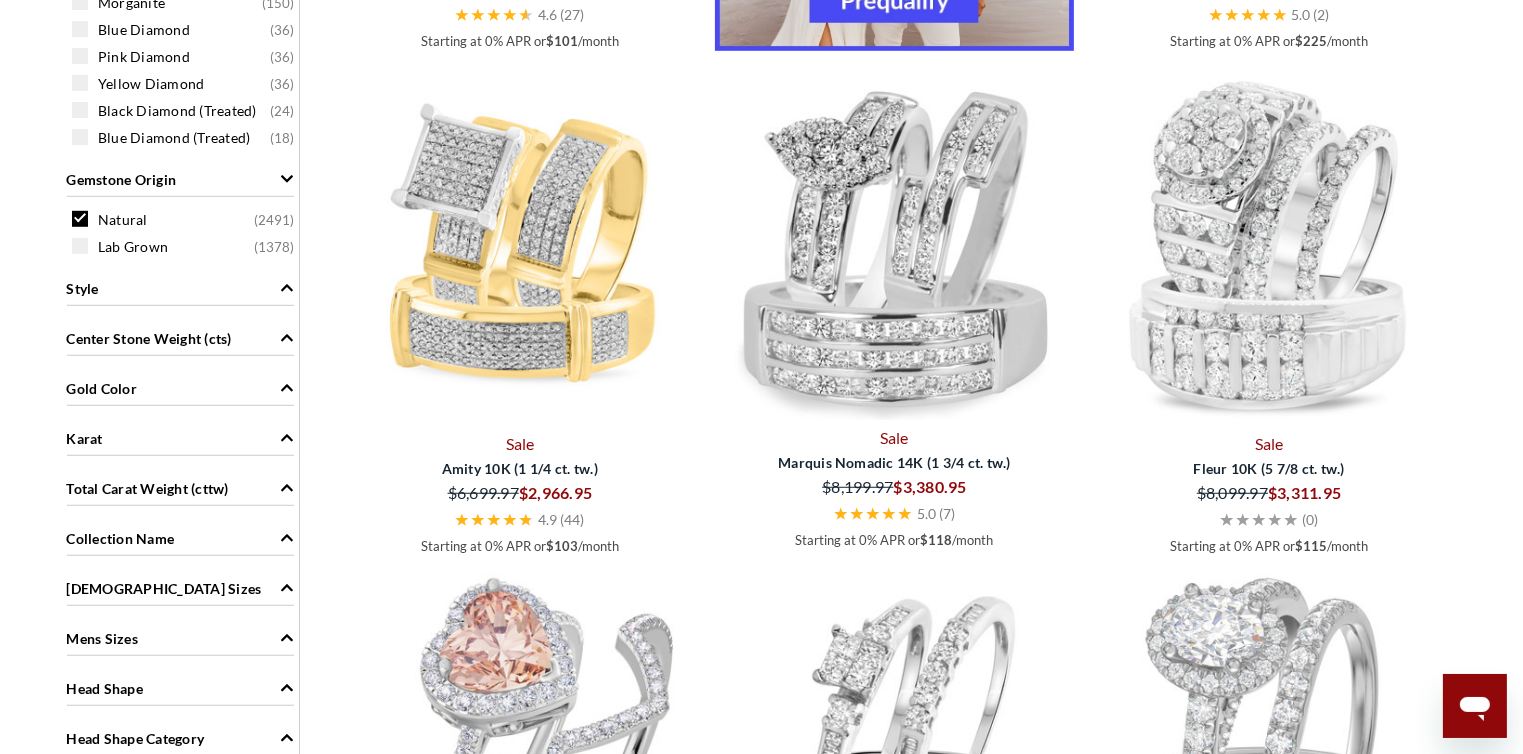 scroll, scrollTop: 824, scrollLeft: 0, axis: vertical 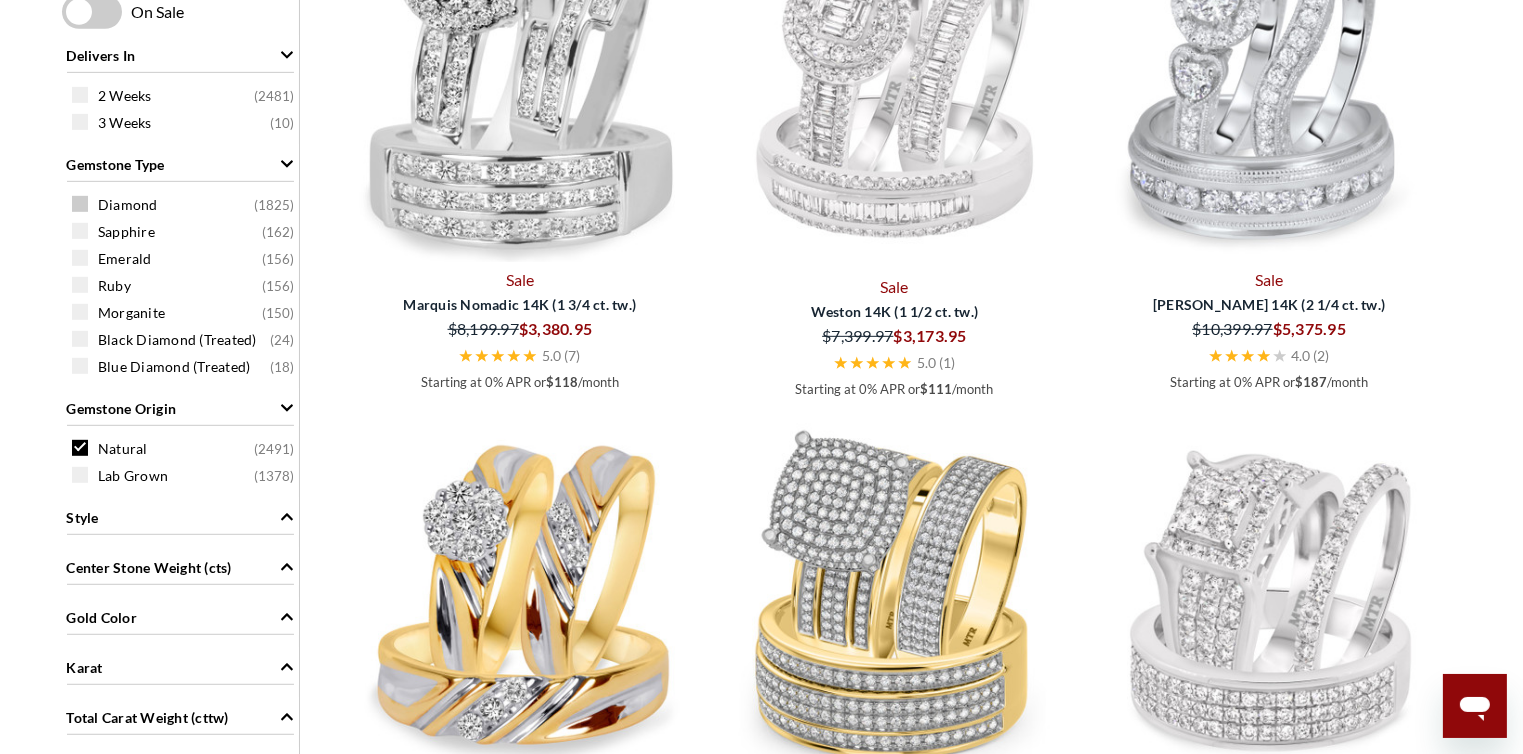 click at bounding box center (80, 204) 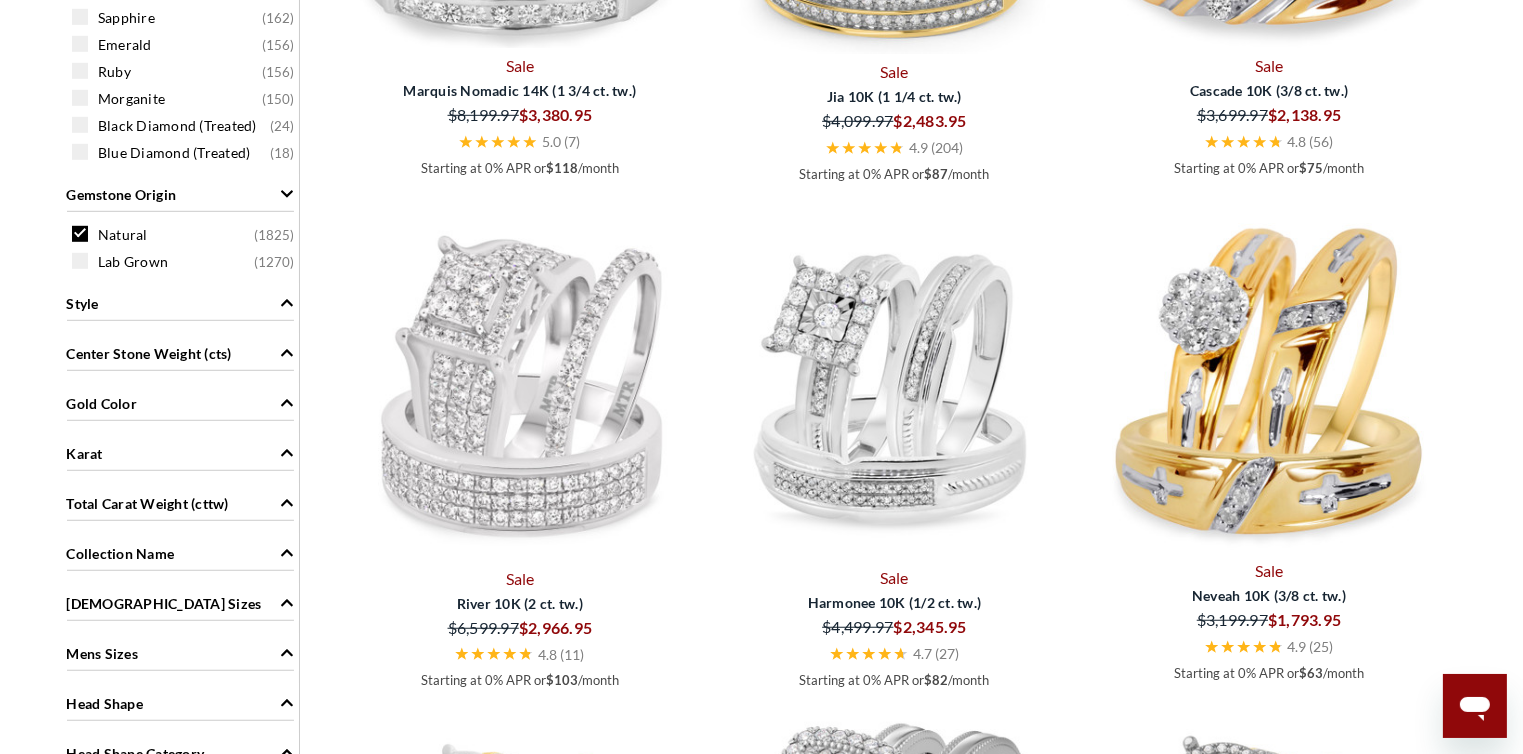 scroll, scrollTop: 1273, scrollLeft: 0, axis: vertical 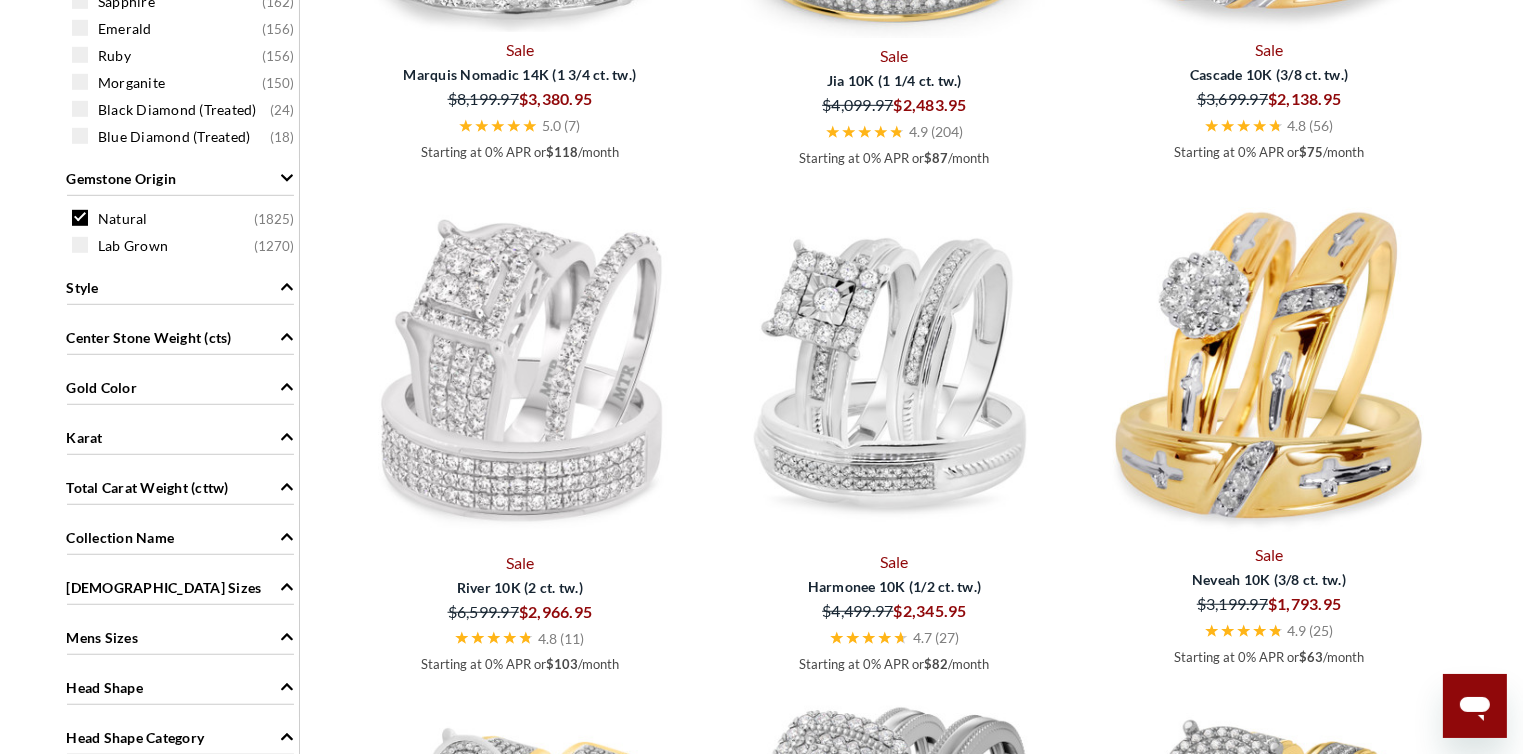 click 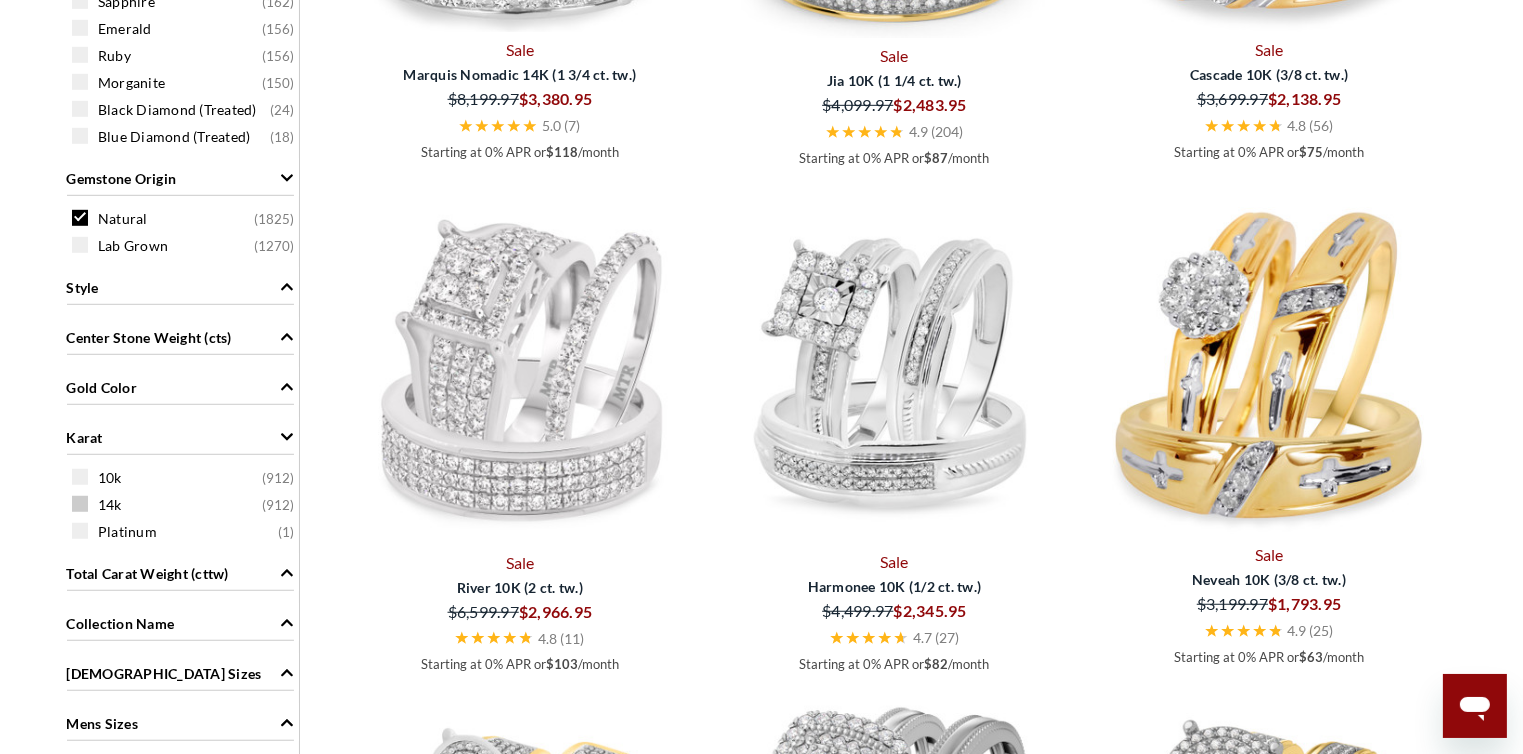 click at bounding box center [80, 504] 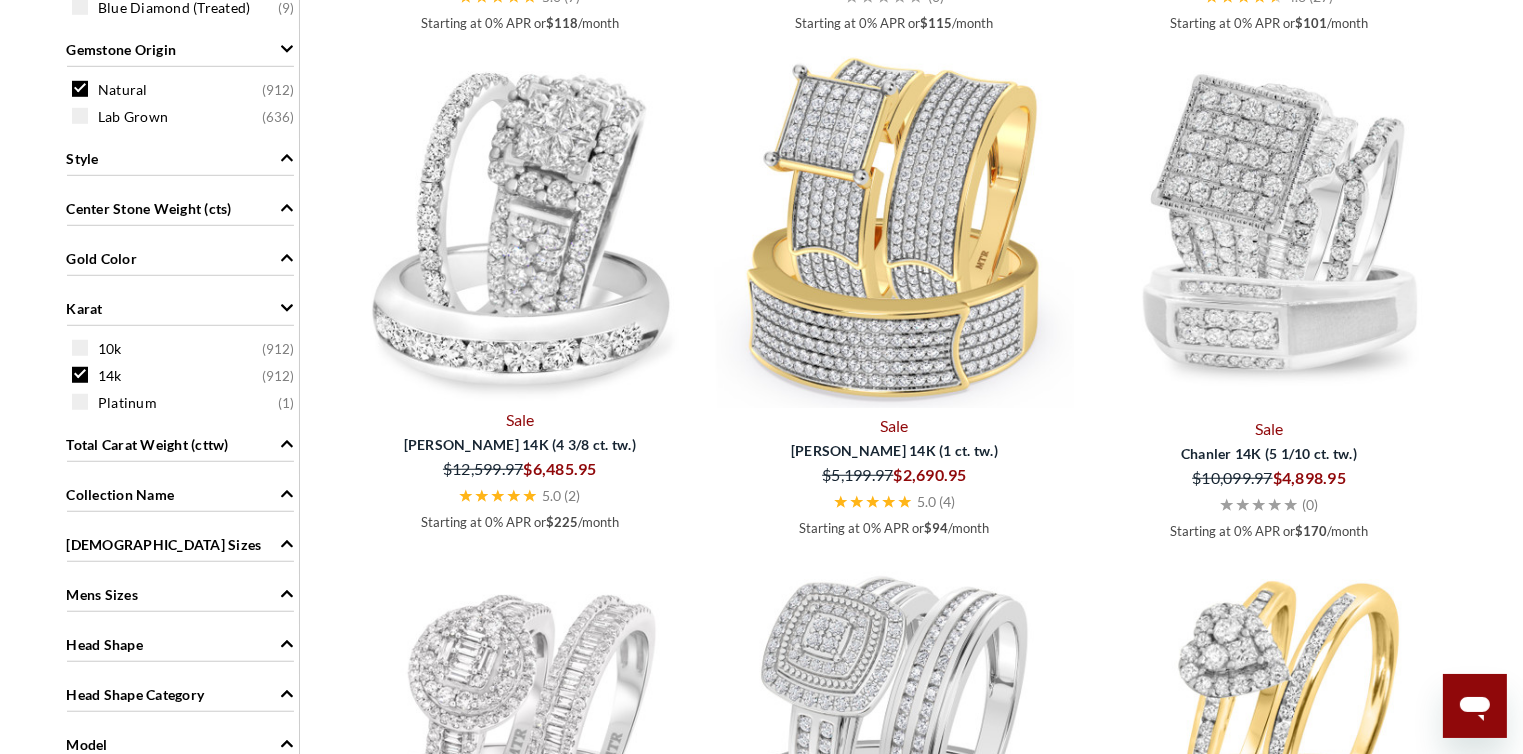 scroll, scrollTop: 1407, scrollLeft: 0, axis: vertical 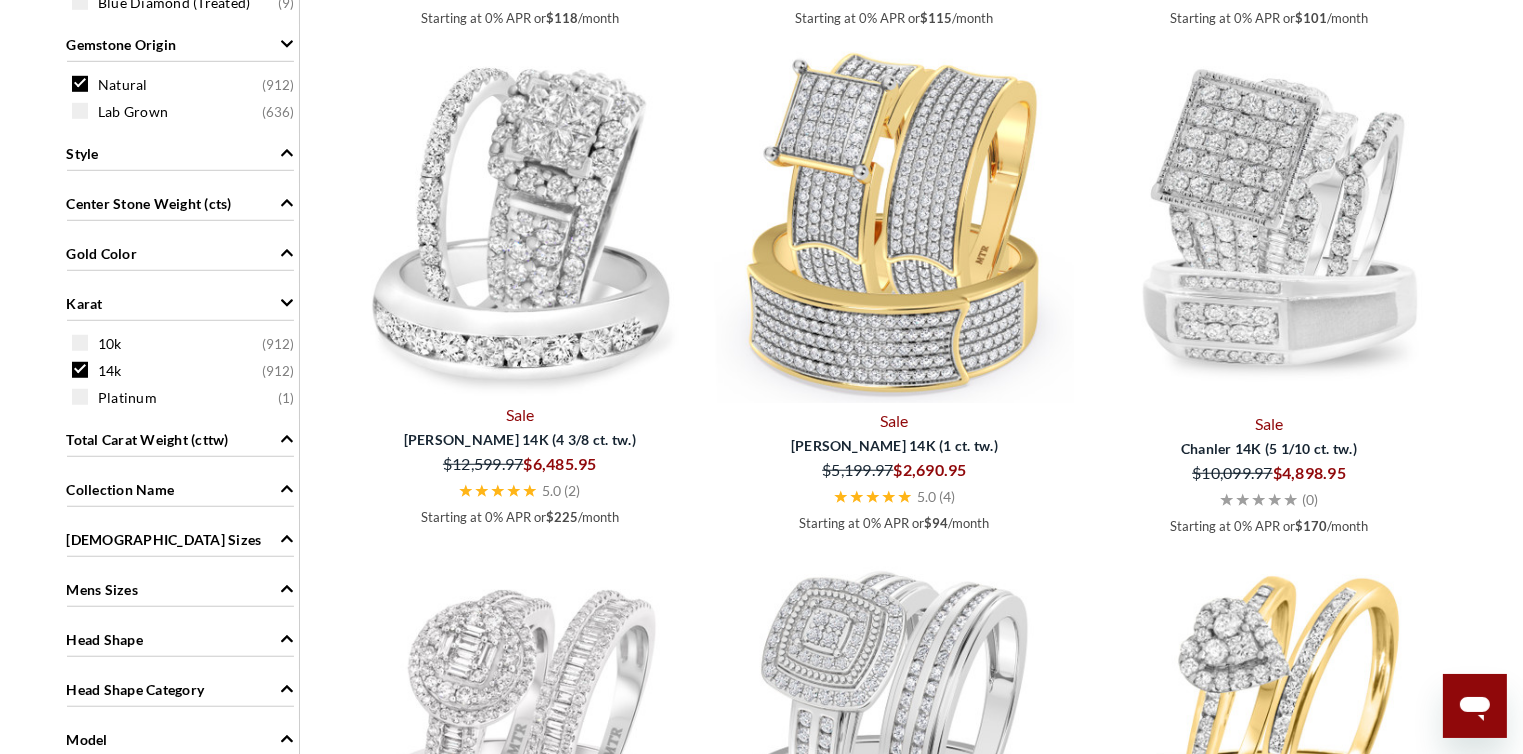 click 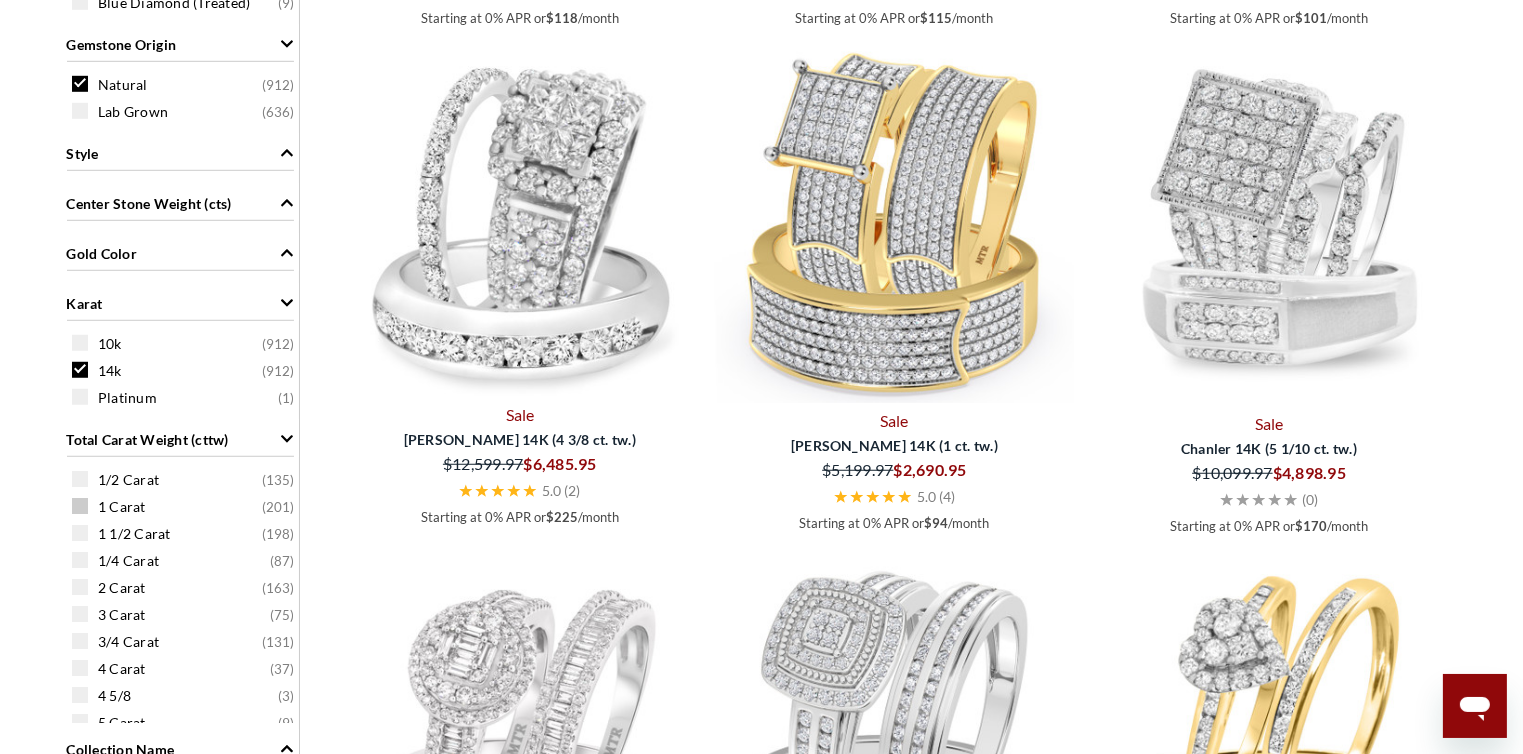 click on "1 Carat" at bounding box center (122, 507) 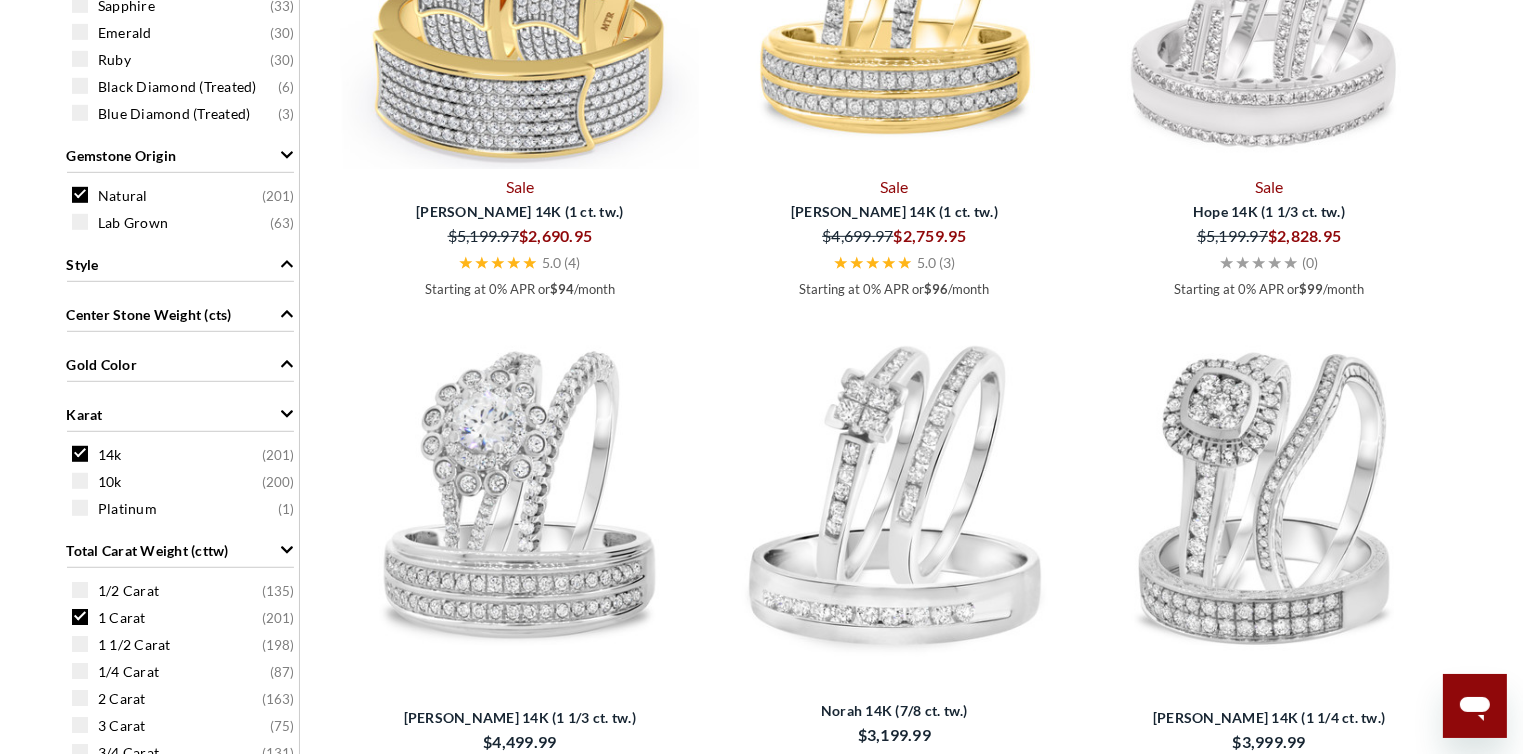 scroll, scrollTop: 1196, scrollLeft: 0, axis: vertical 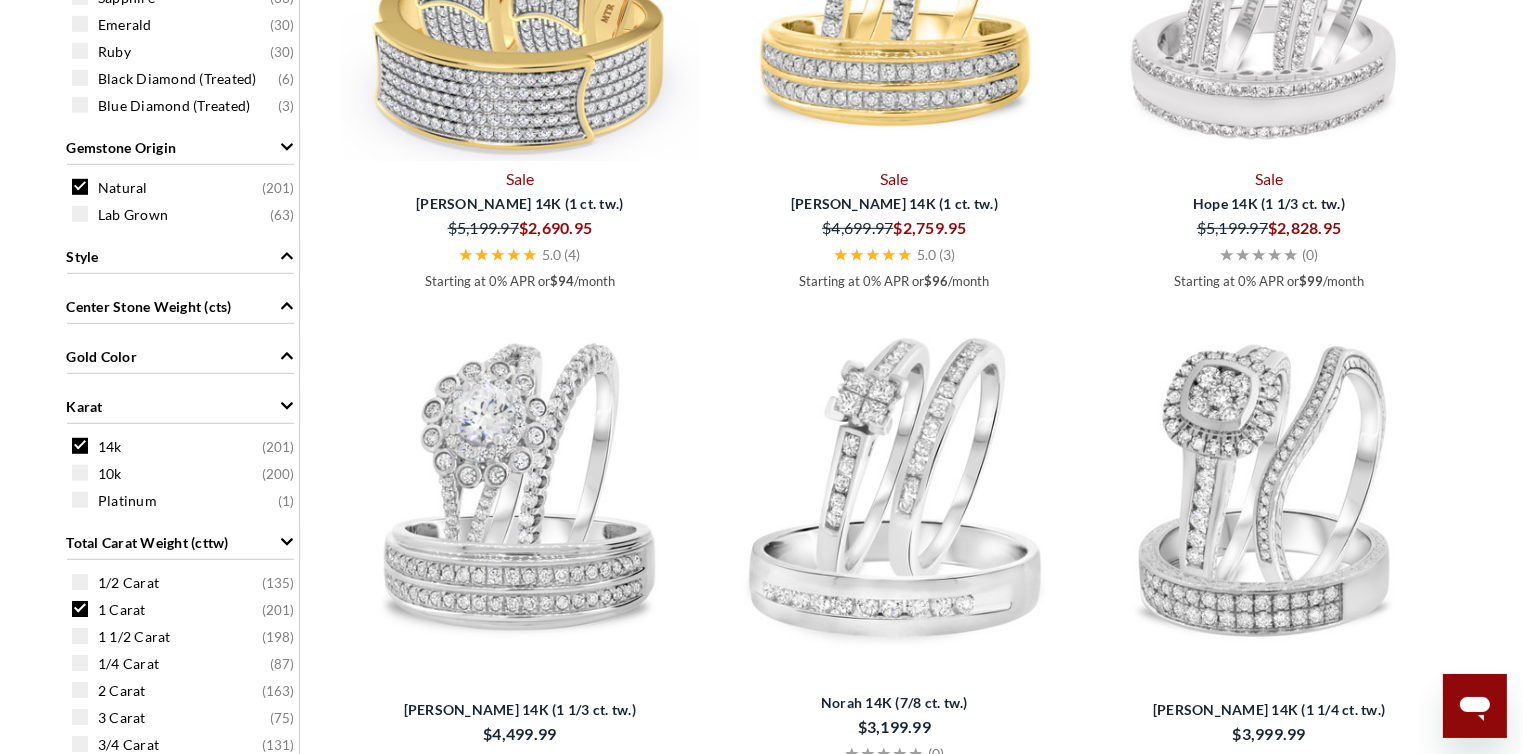 click 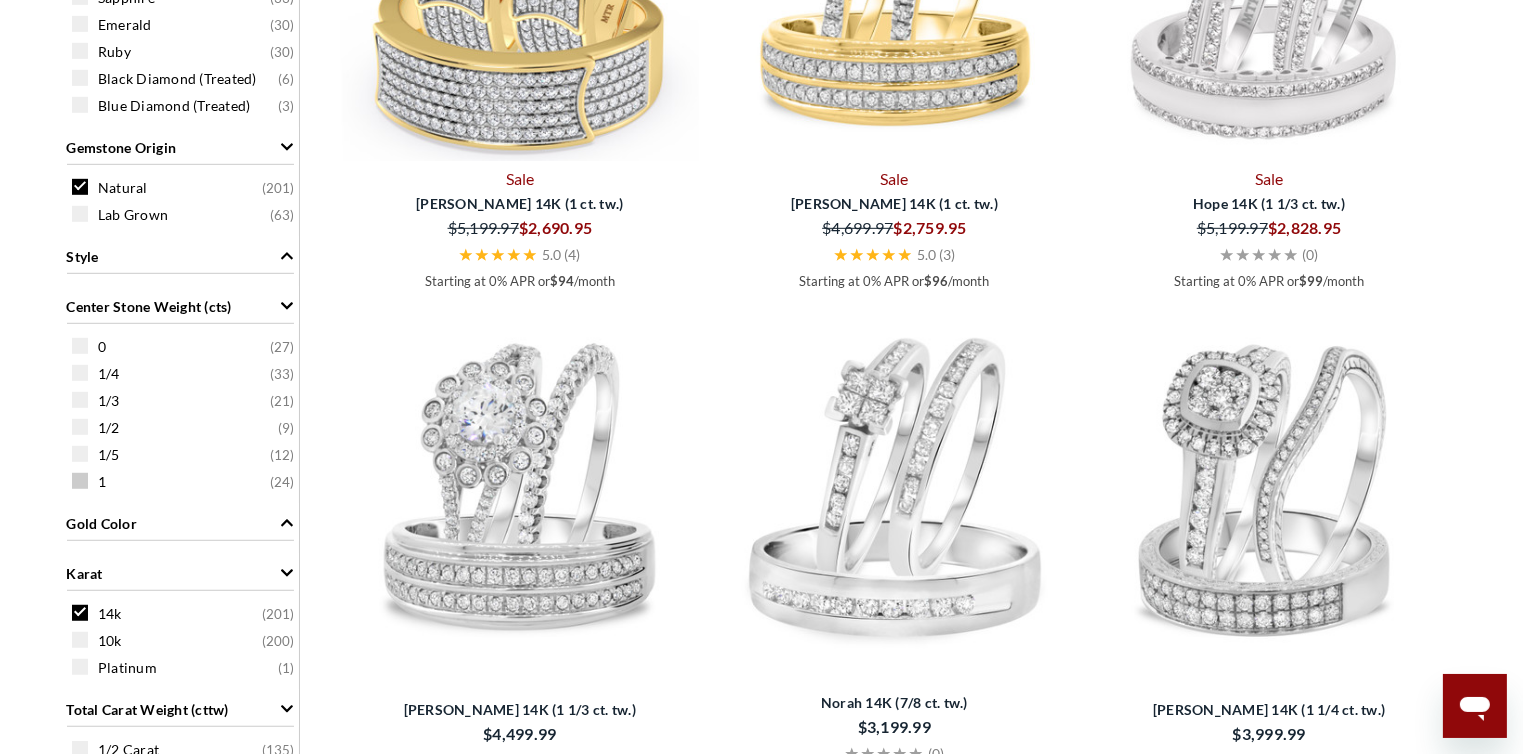 click on "1" at bounding box center [102, 482] 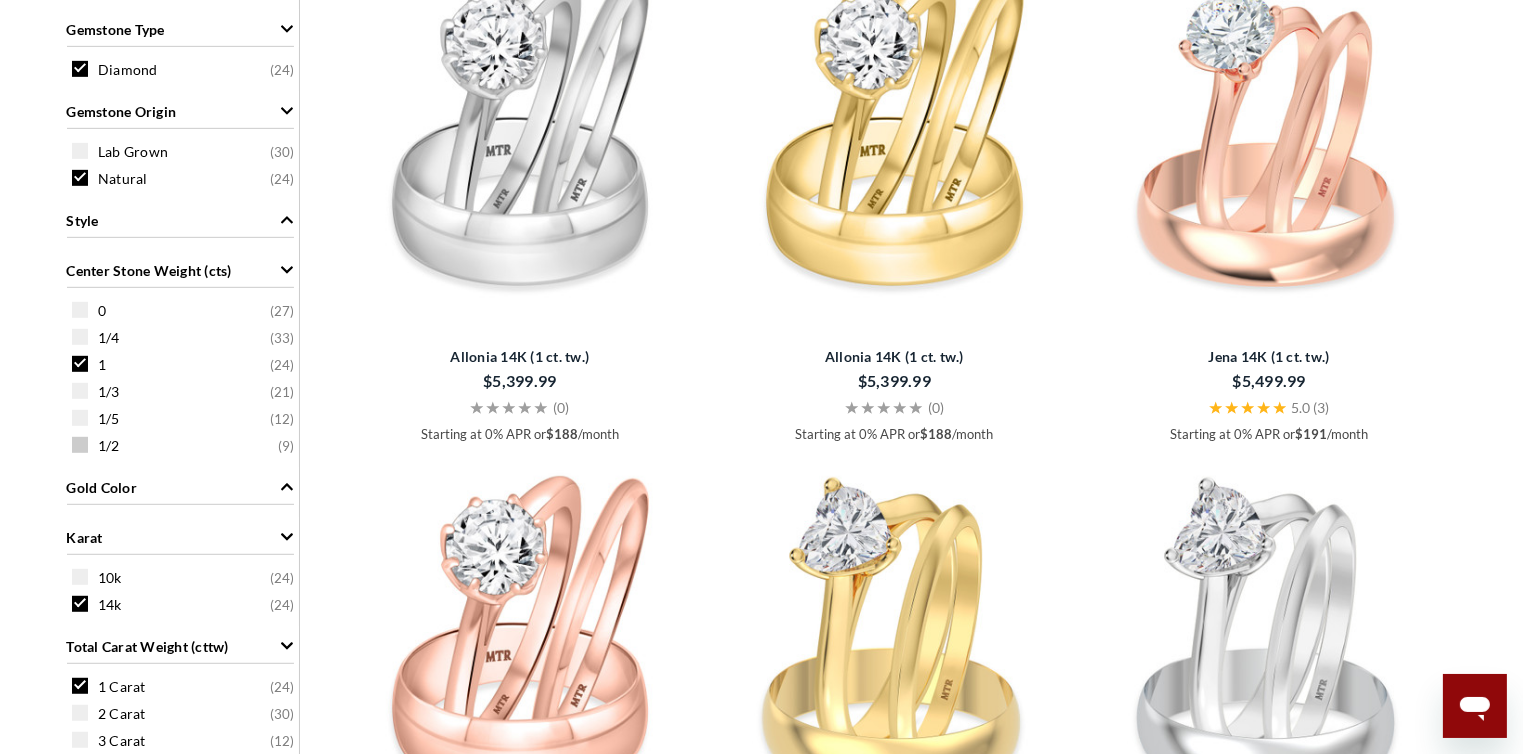 scroll, scrollTop: 1026, scrollLeft: 0, axis: vertical 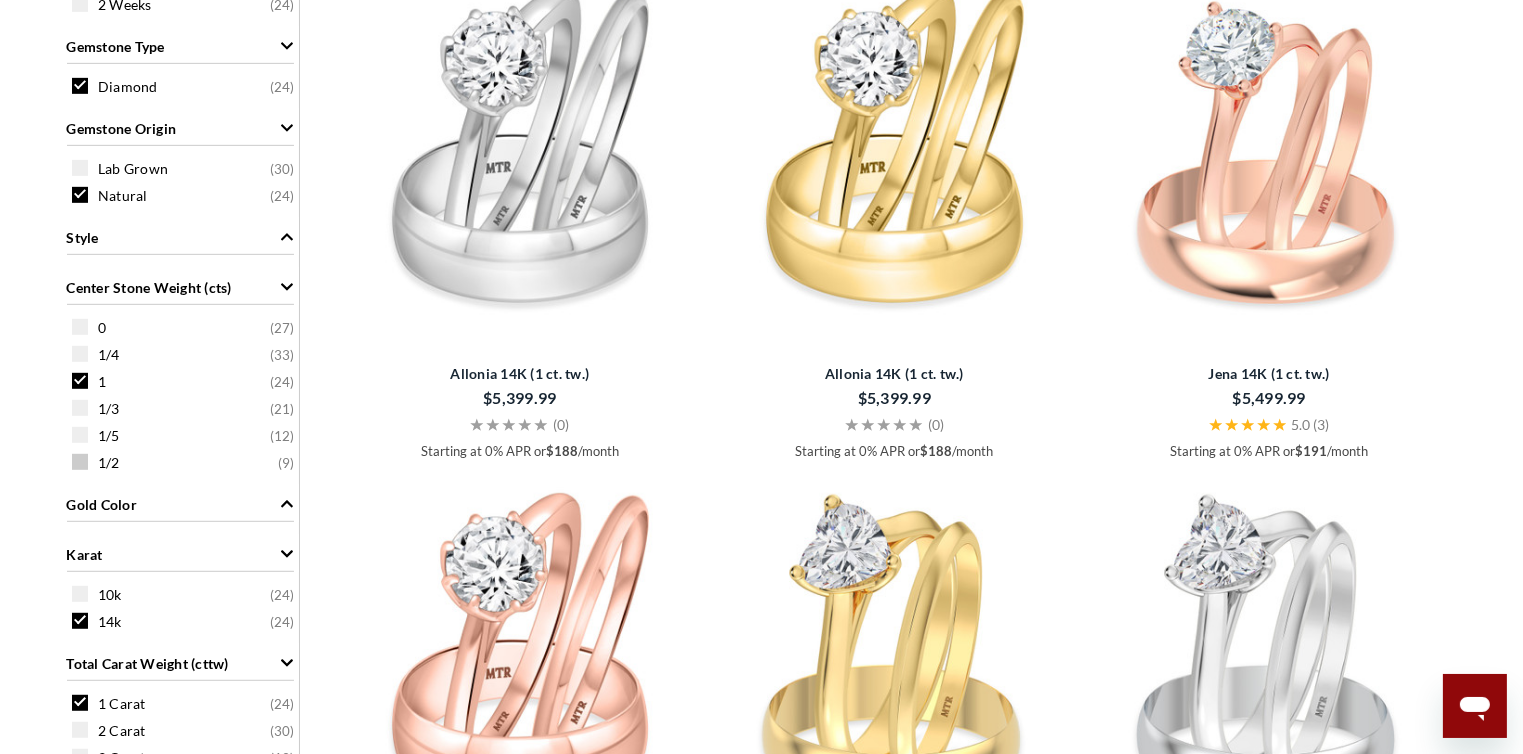 click at bounding box center (80, 462) 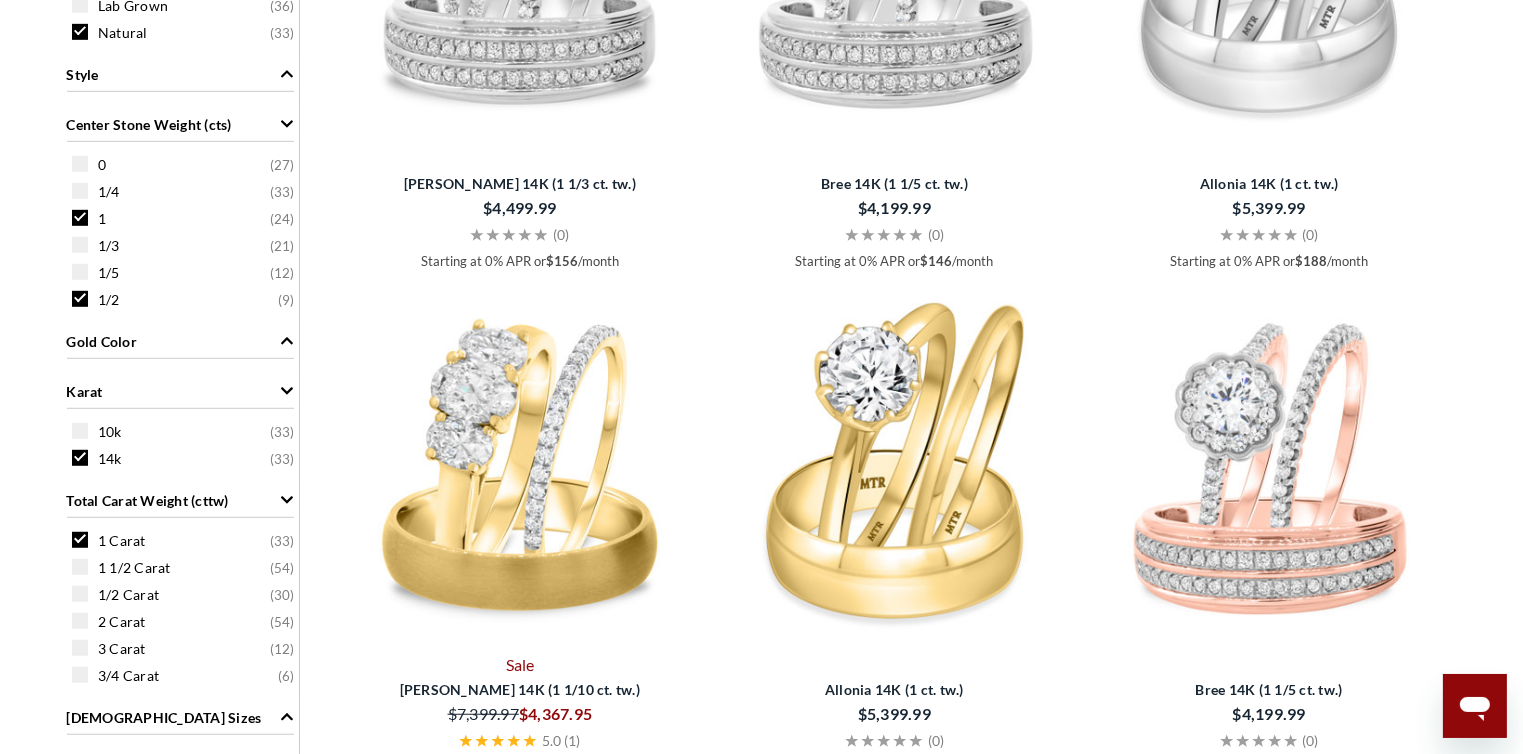 scroll, scrollTop: 1178, scrollLeft: 0, axis: vertical 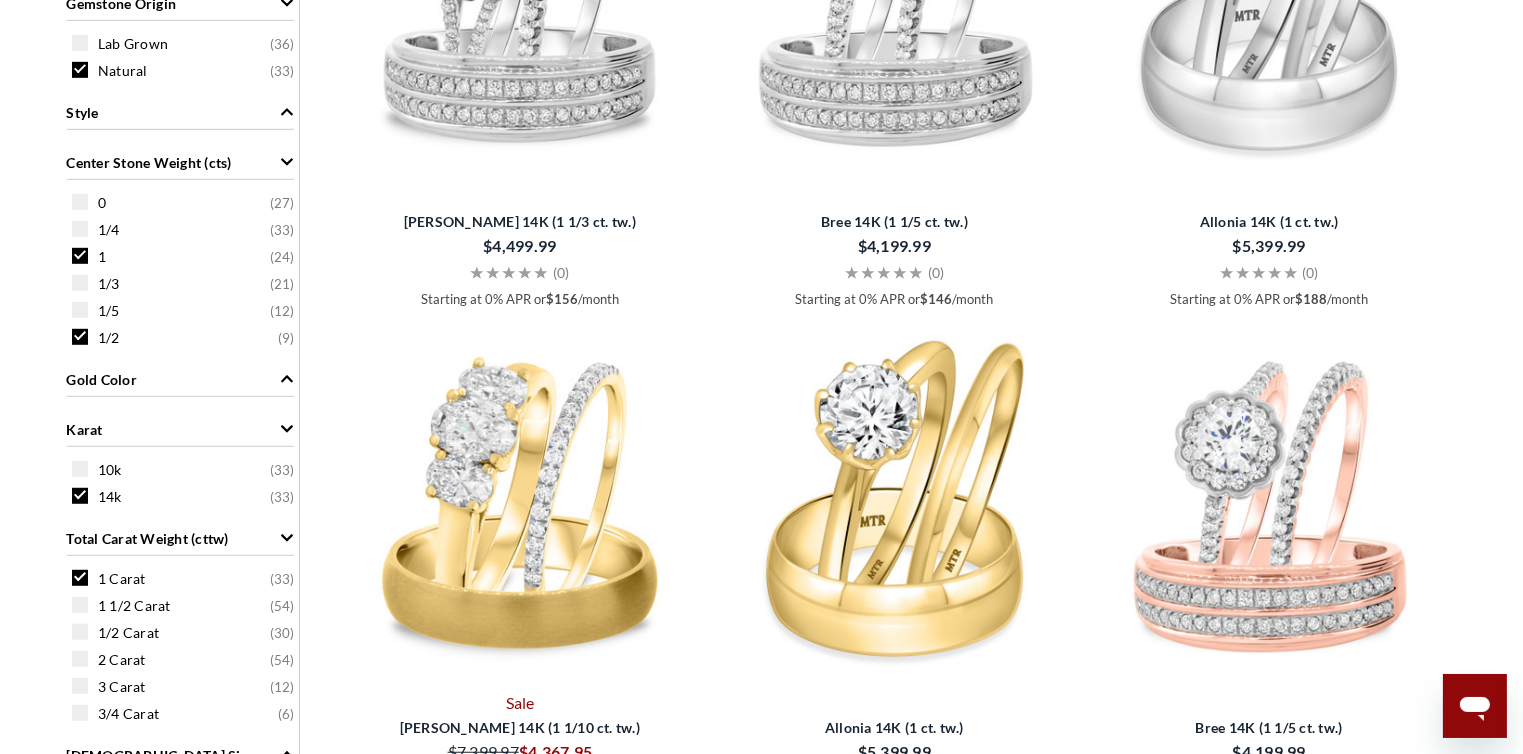 click at bounding box center [80, 337] 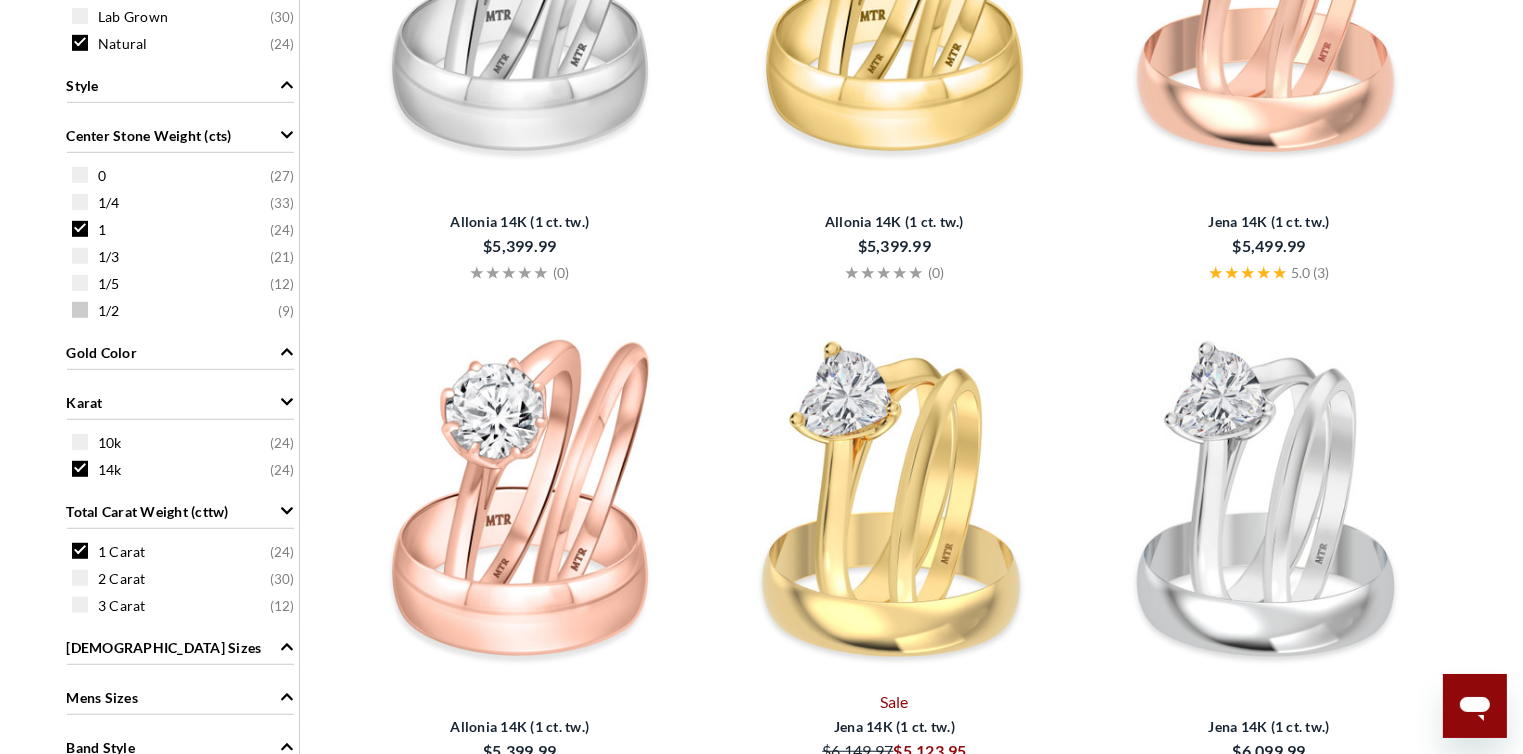 scroll, scrollTop: 824, scrollLeft: 0, axis: vertical 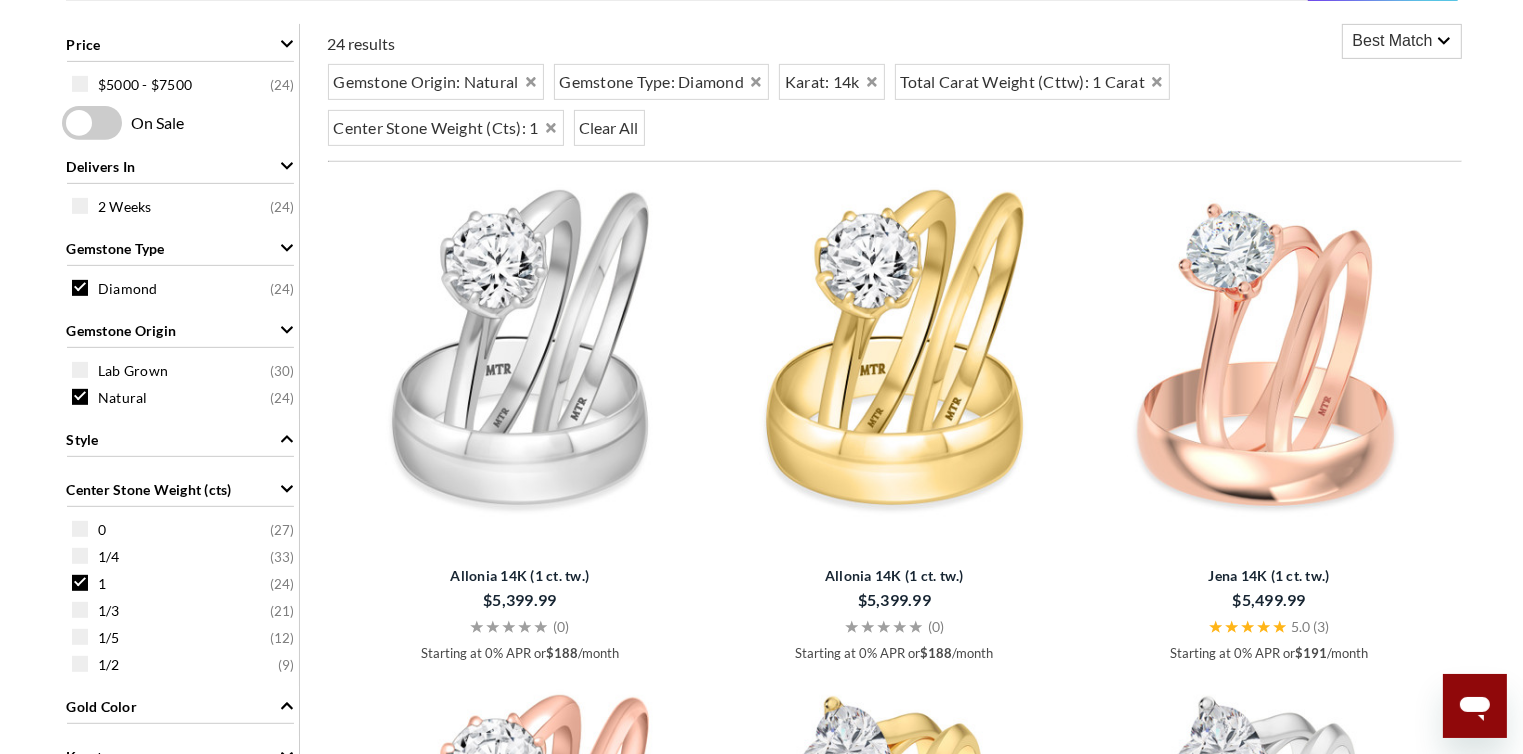 click at bounding box center (80, 583) 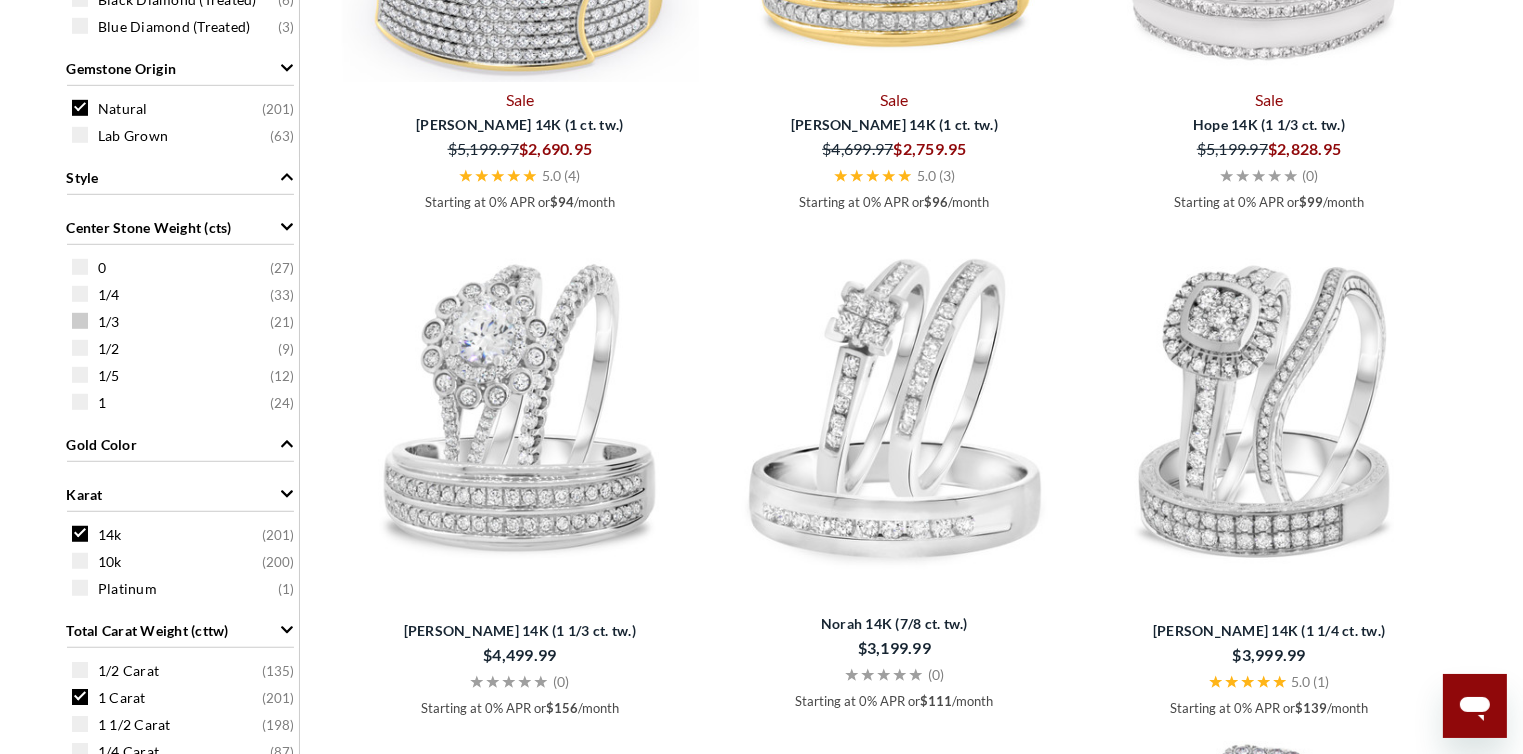 scroll, scrollTop: 1295, scrollLeft: 0, axis: vertical 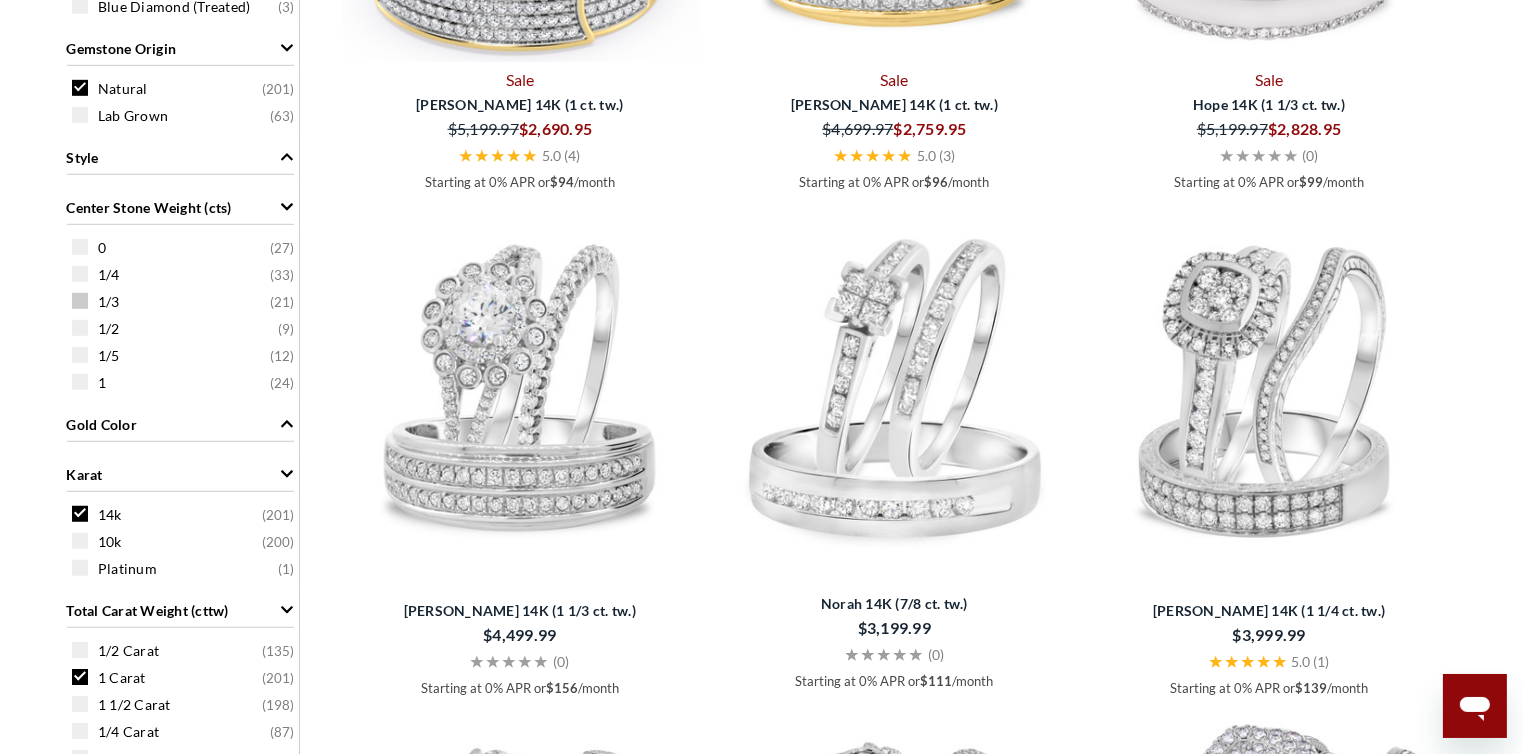 click at bounding box center [80, 301] 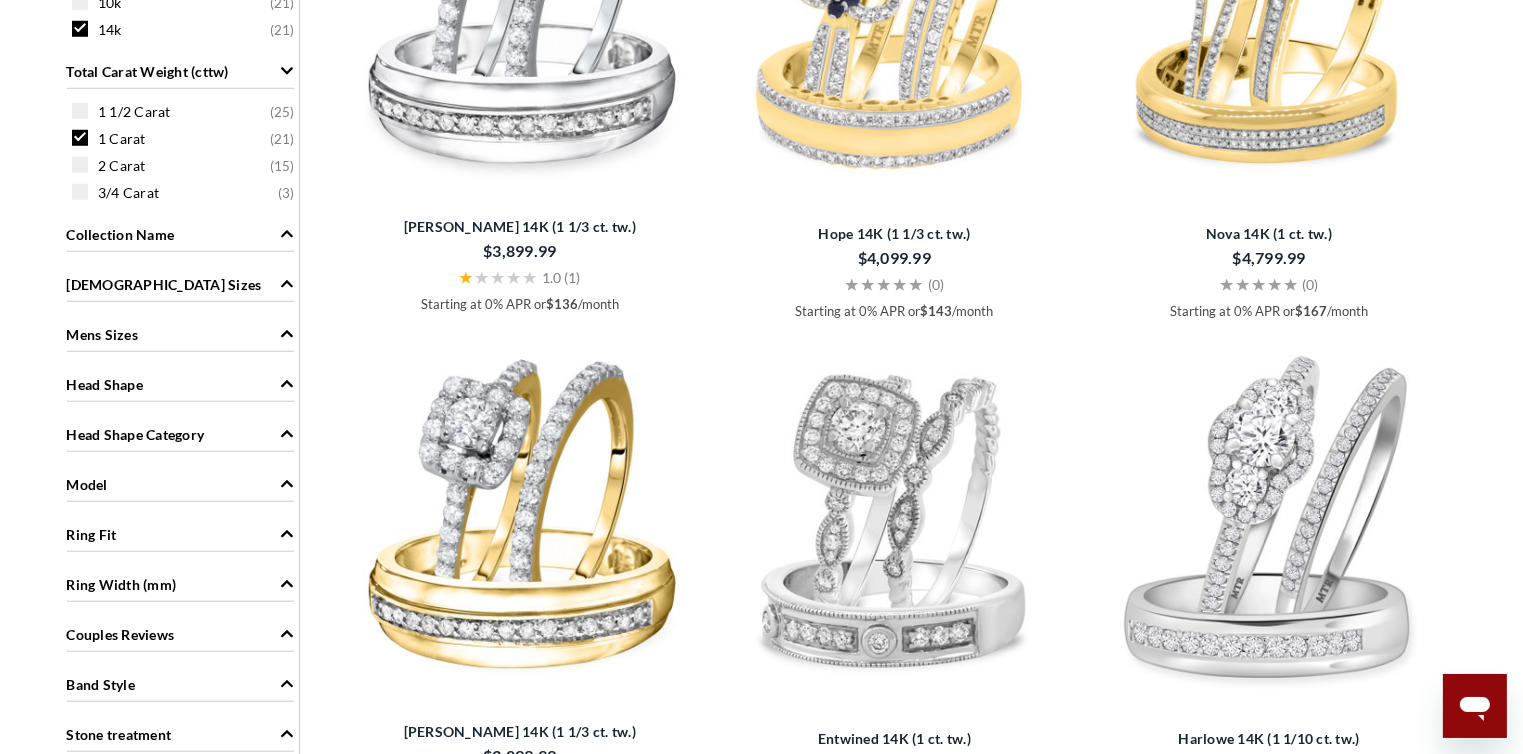scroll, scrollTop: 1655, scrollLeft: 0, axis: vertical 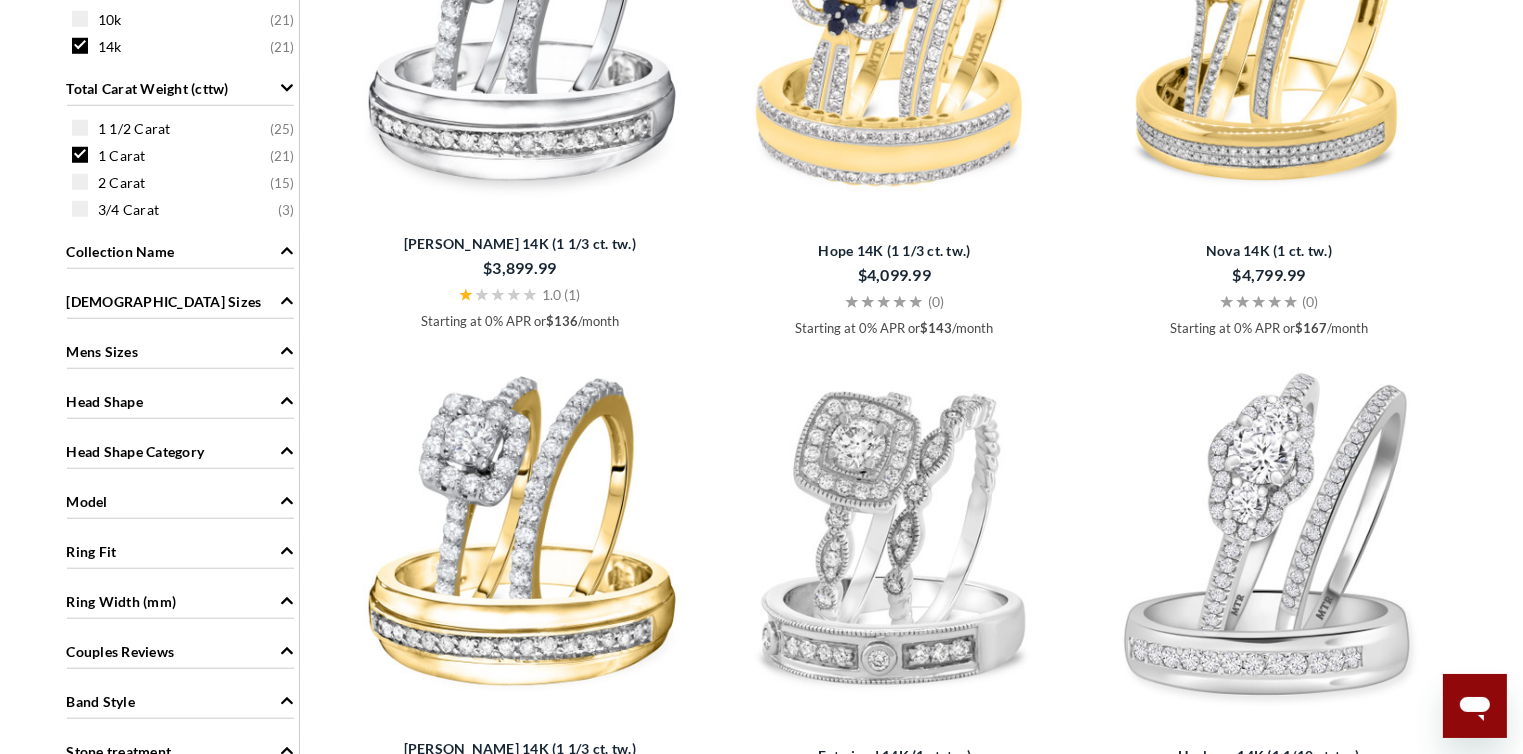 click at bounding box center [894, 533] 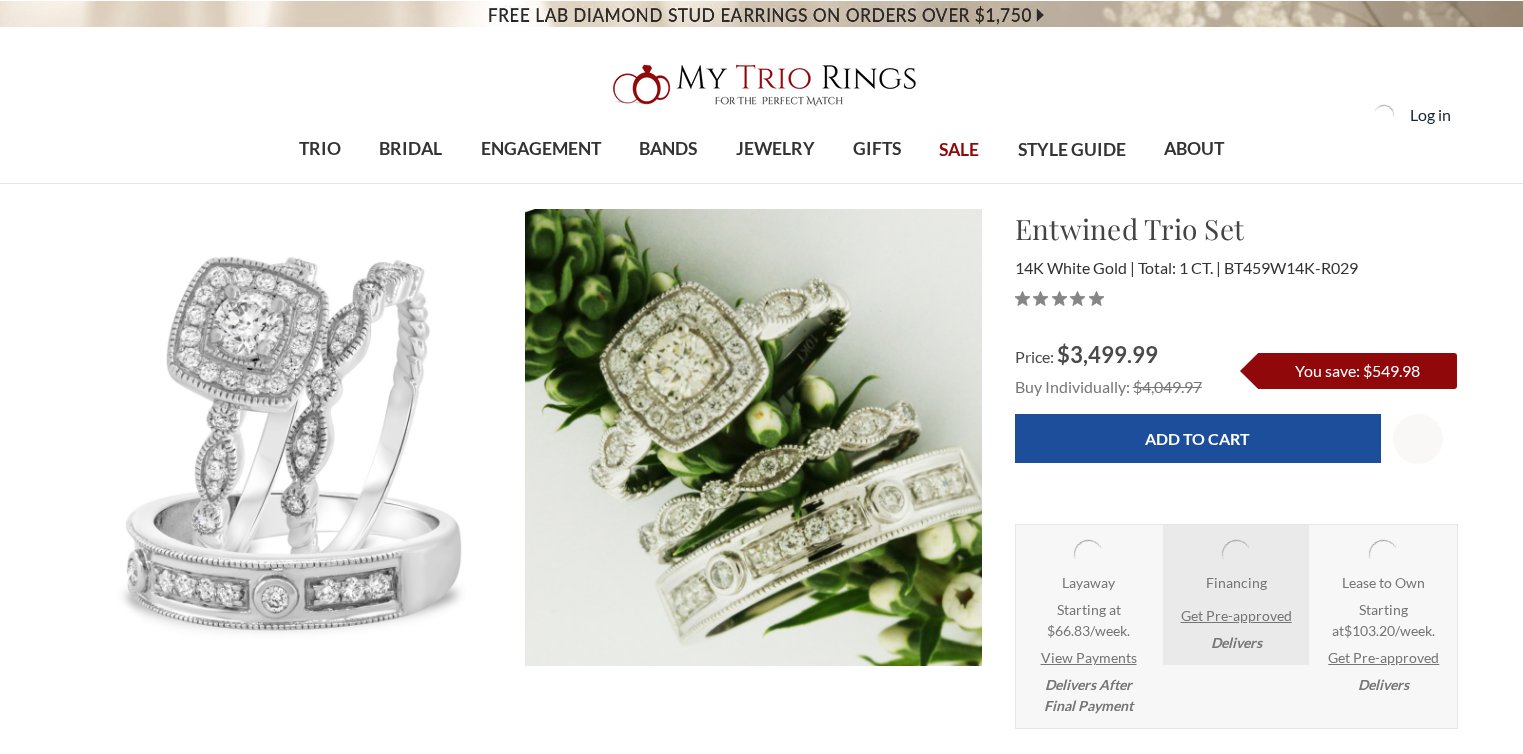 scroll, scrollTop: 0, scrollLeft: 0, axis: both 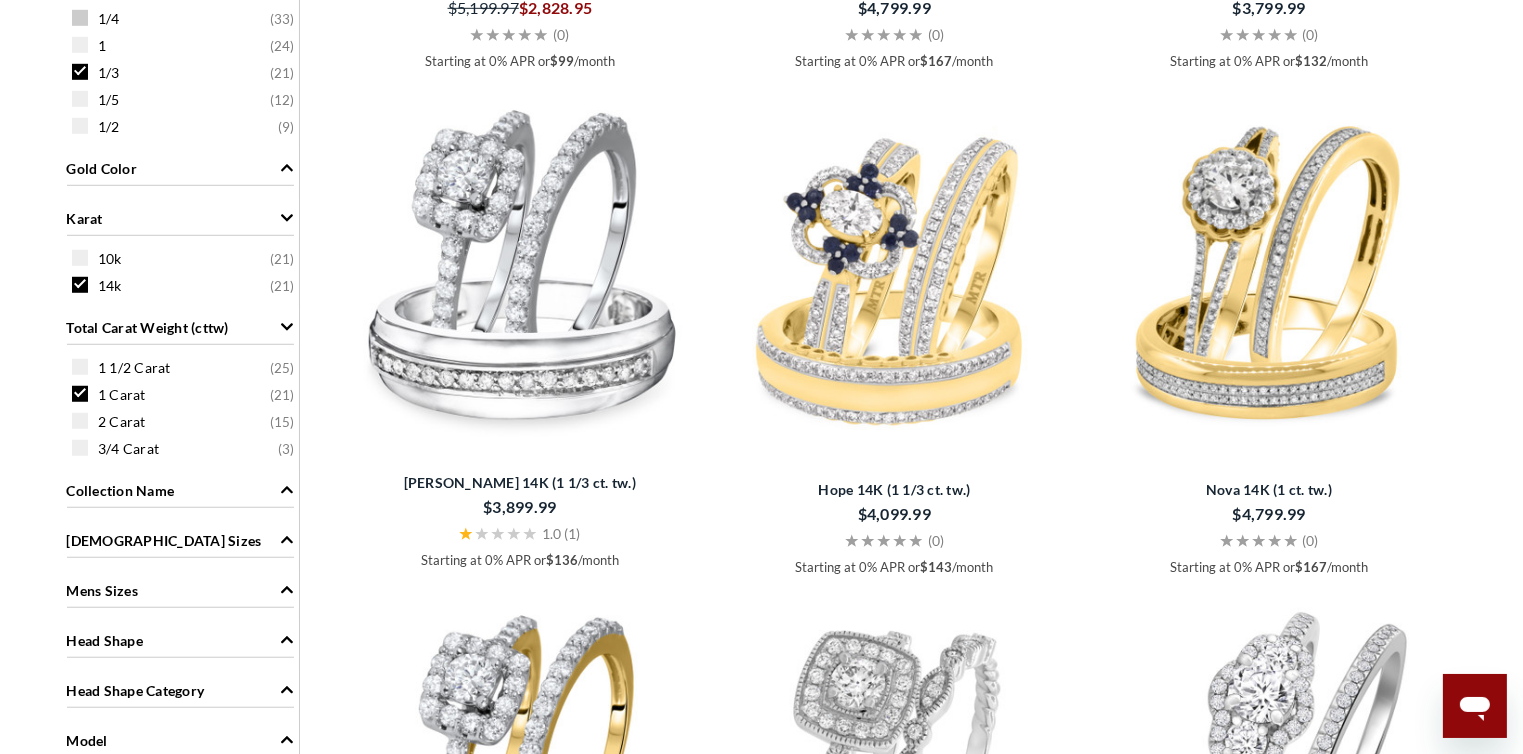 click at bounding box center (80, 18) 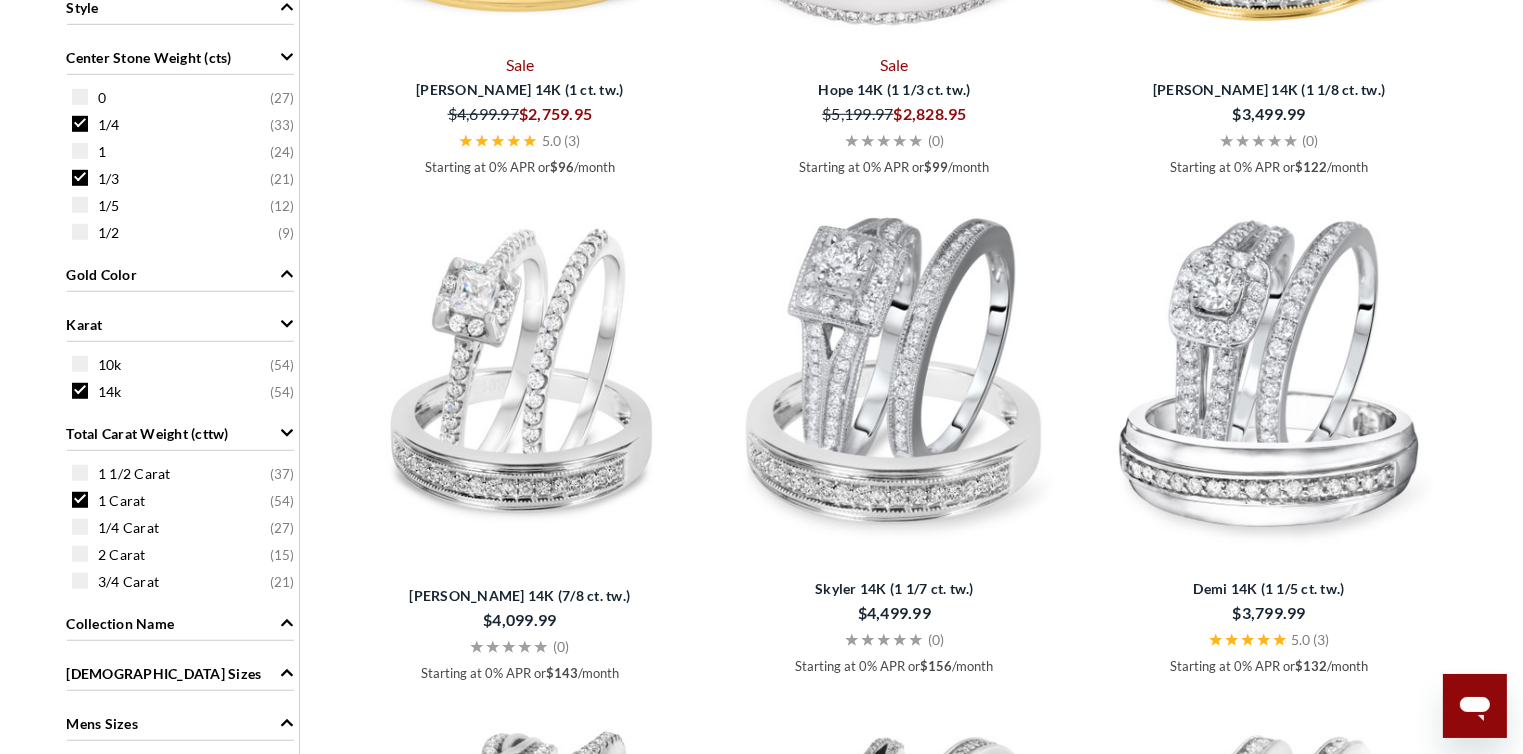 scroll, scrollTop: 1320, scrollLeft: 0, axis: vertical 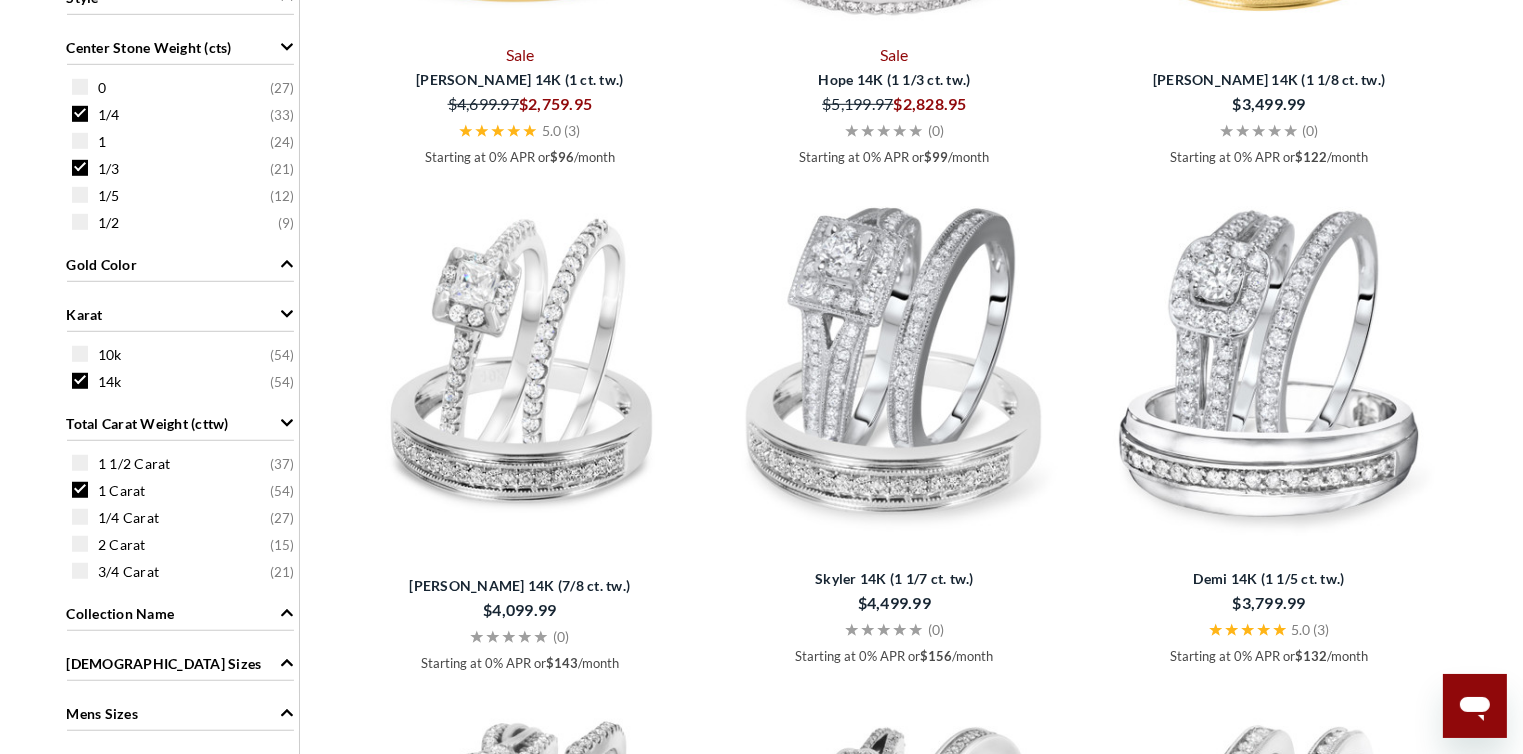 click 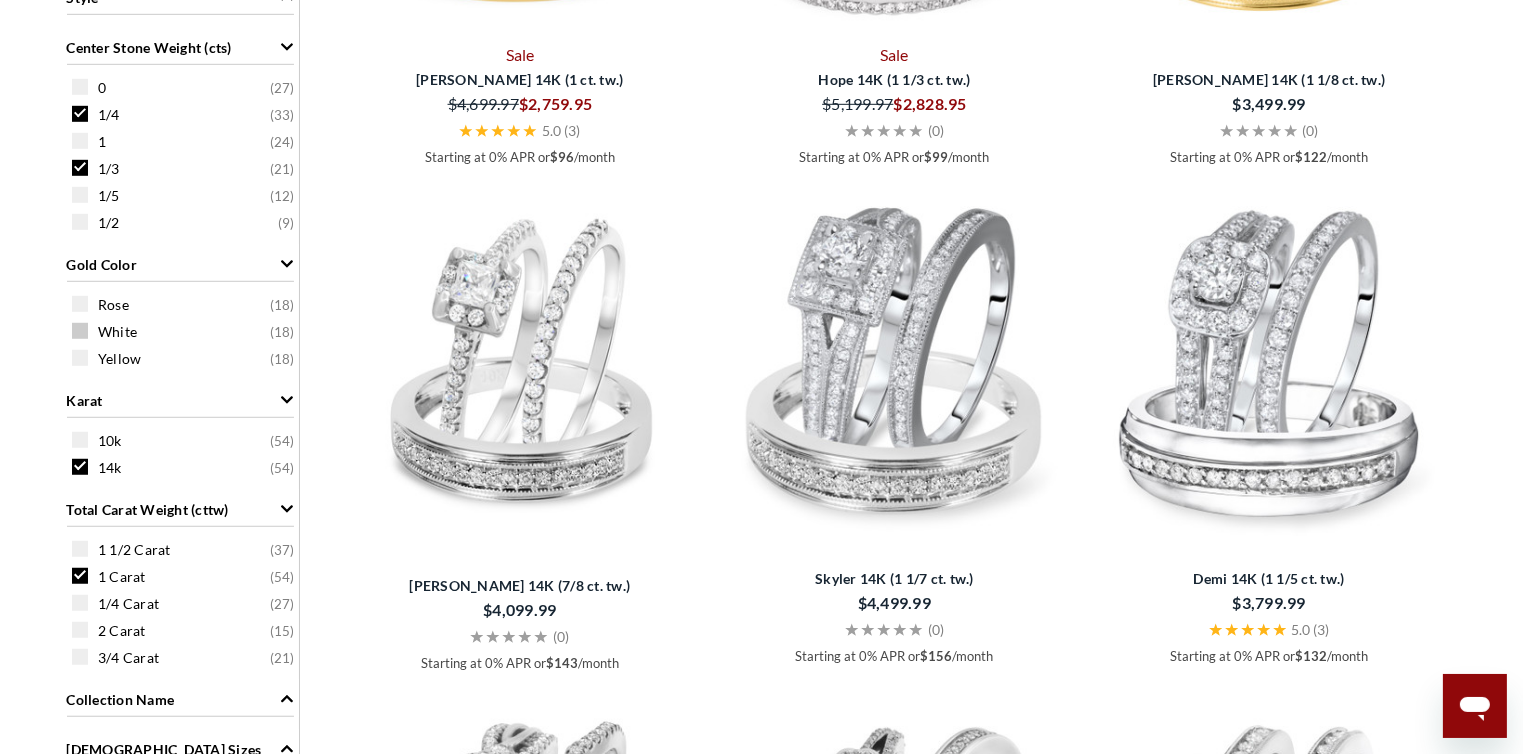 click at bounding box center (80, 331) 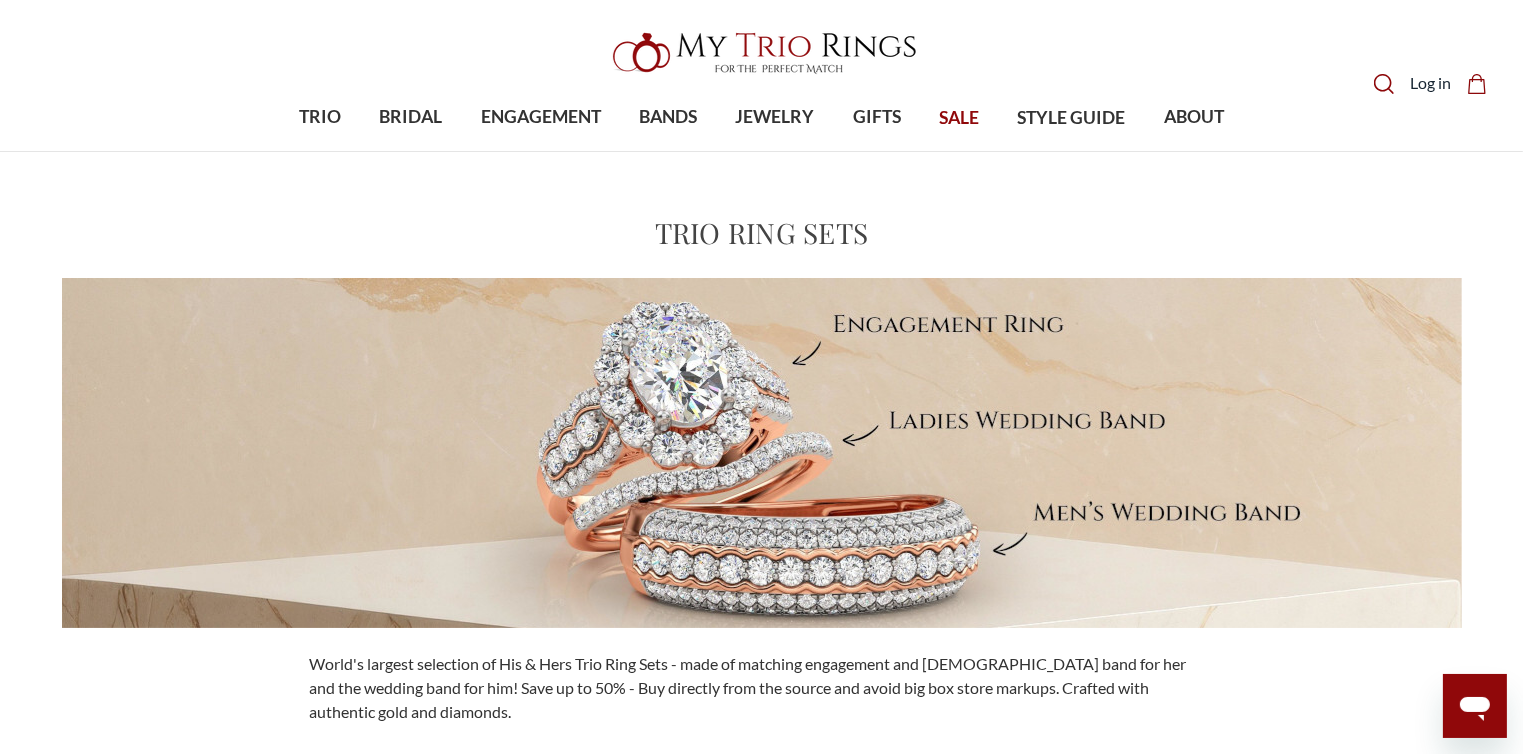 scroll, scrollTop: 0, scrollLeft: 0, axis: both 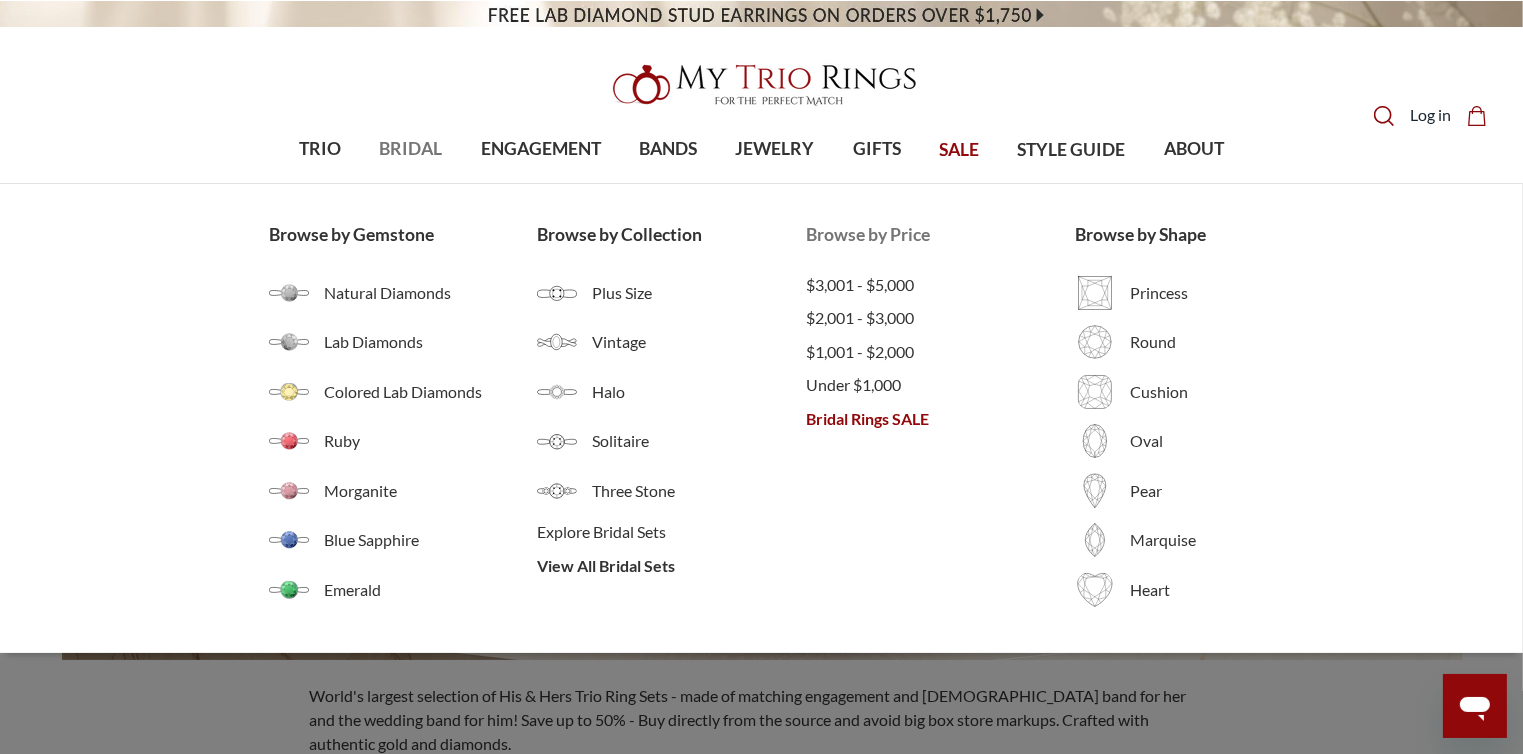 click on "Bridal Rings SALE" at bounding box center [940, 419] 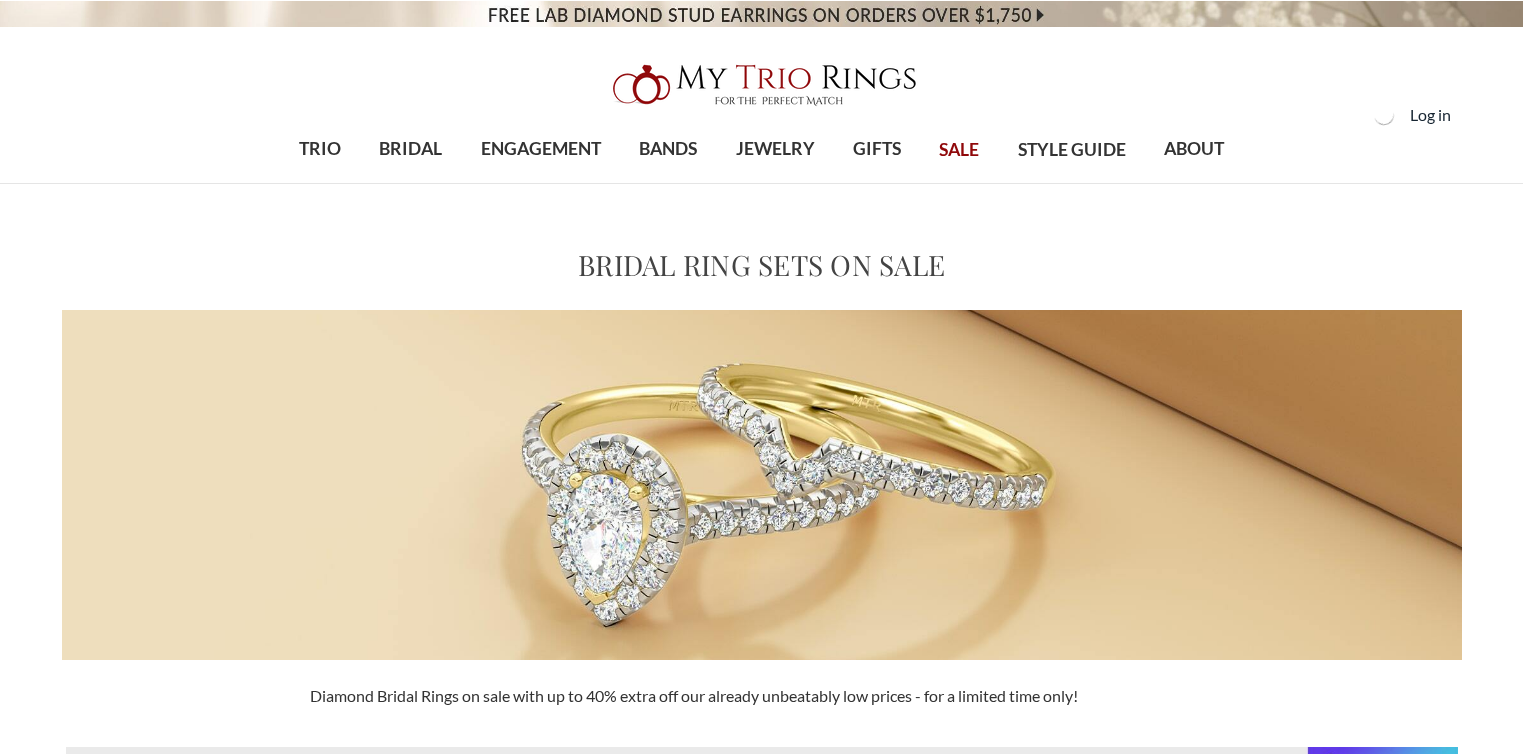 scroll, scrollTop: 0, scrollLeft: 0, axis: both 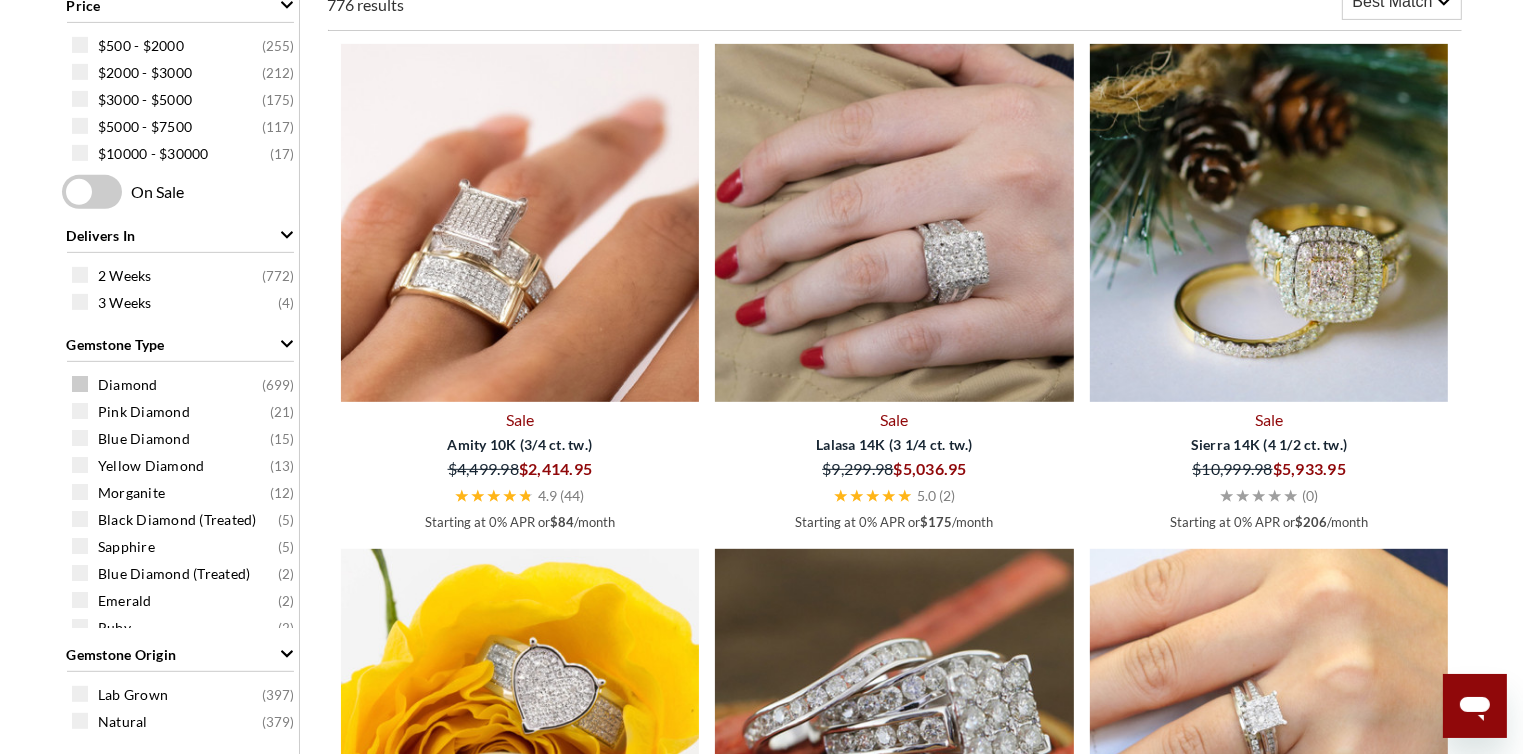 click at bounding box center [80, 384] 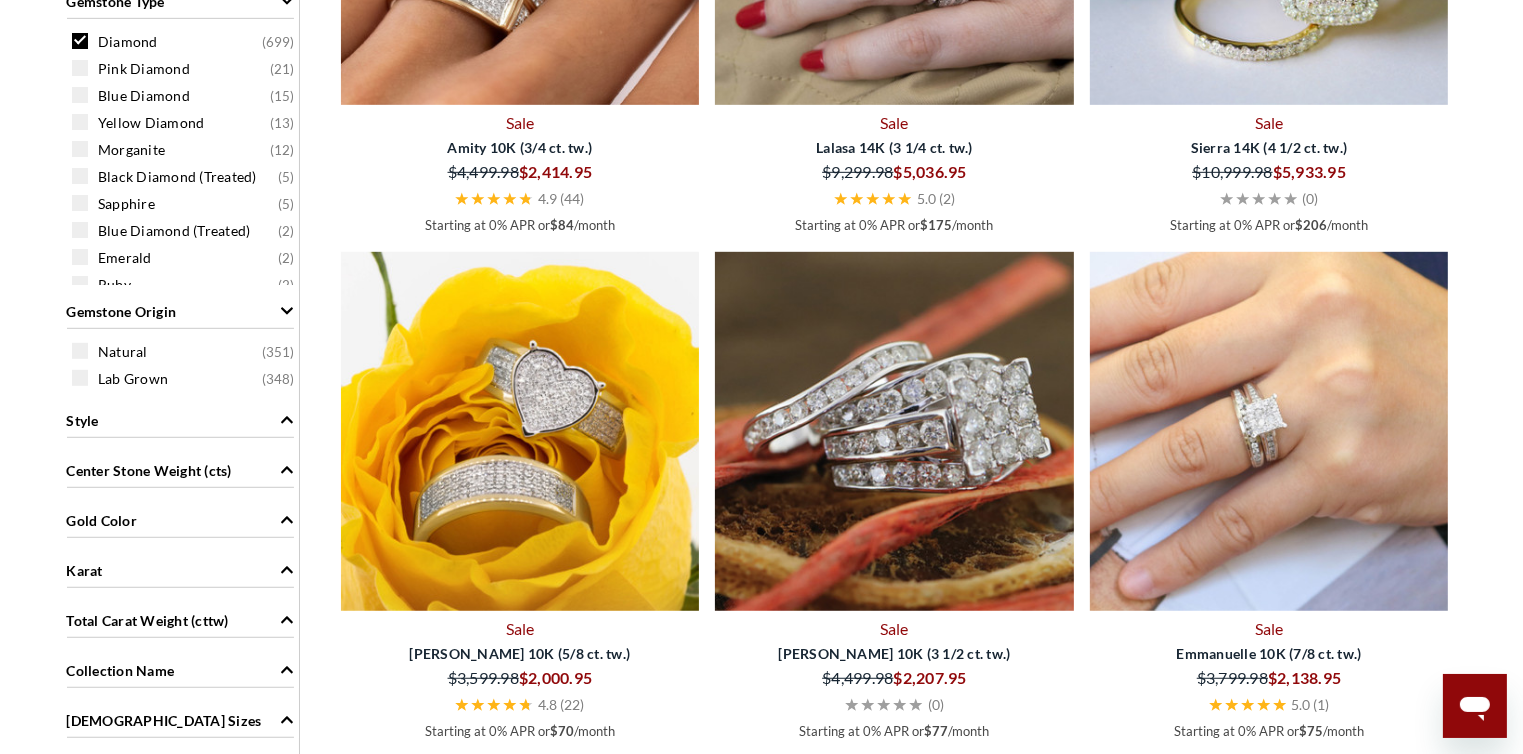 scroll, scrollTop: 1168, scrollLeft: 0, axis: vertical 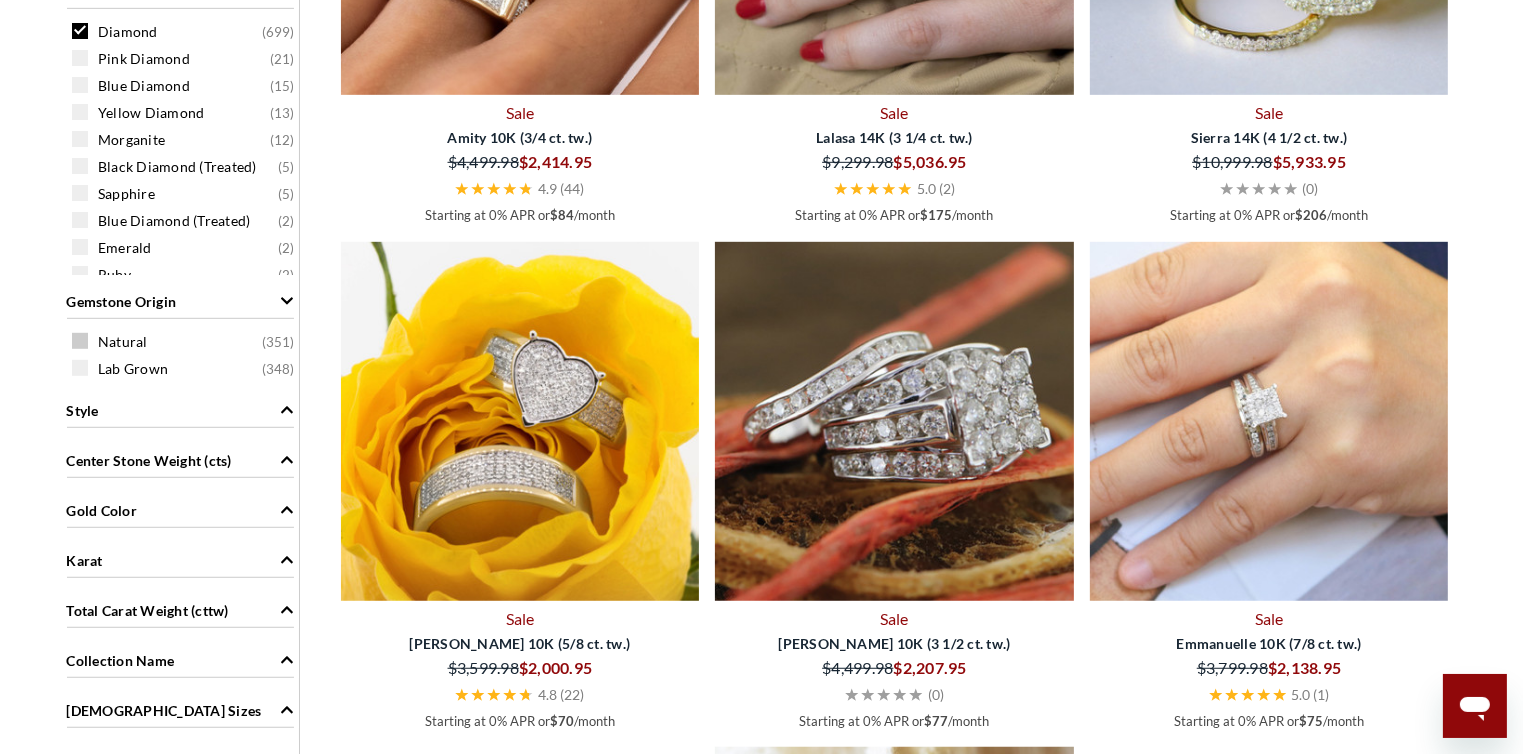 click at bounding box center (80, 341) 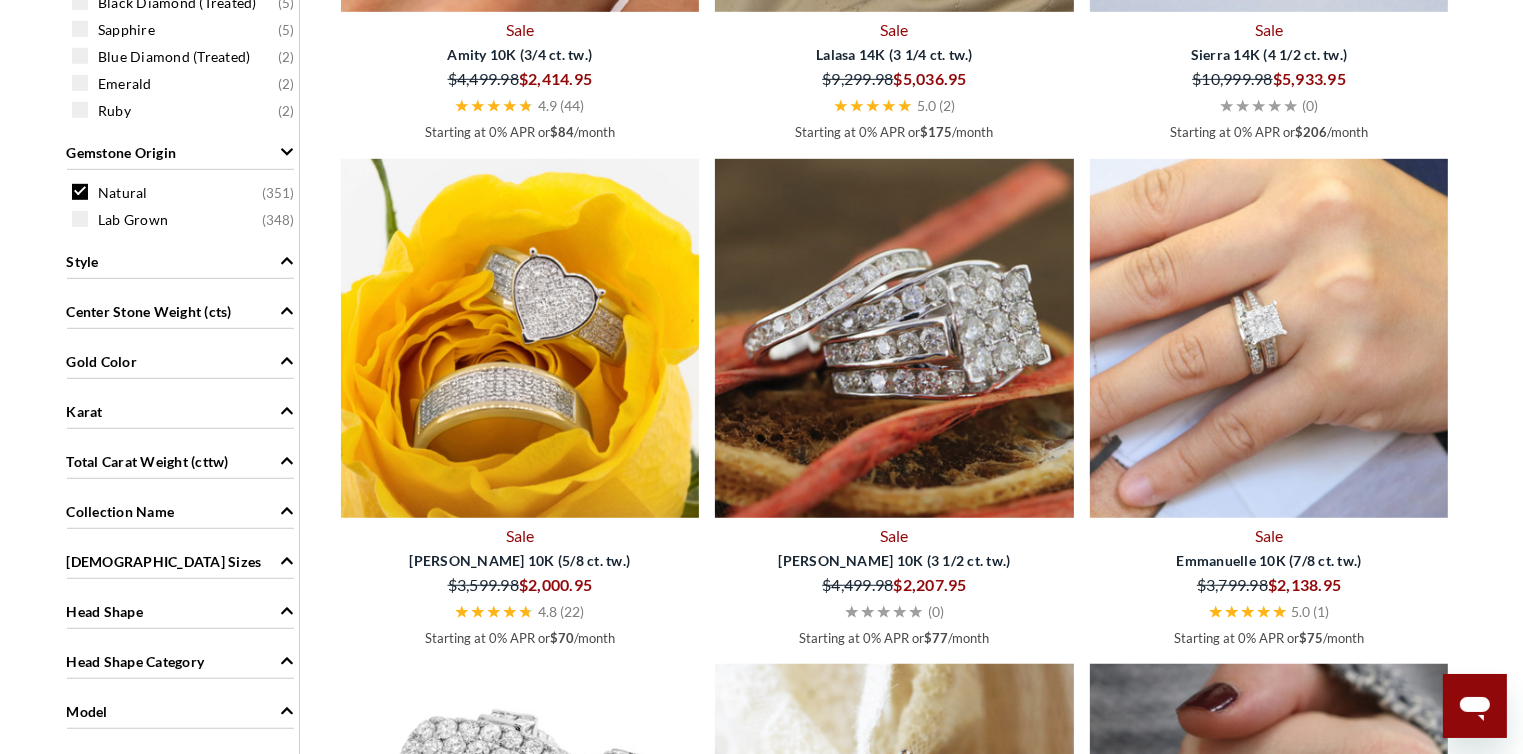 scroll, scrollTop: 1264, scrollLeft: 0, axis: vertical 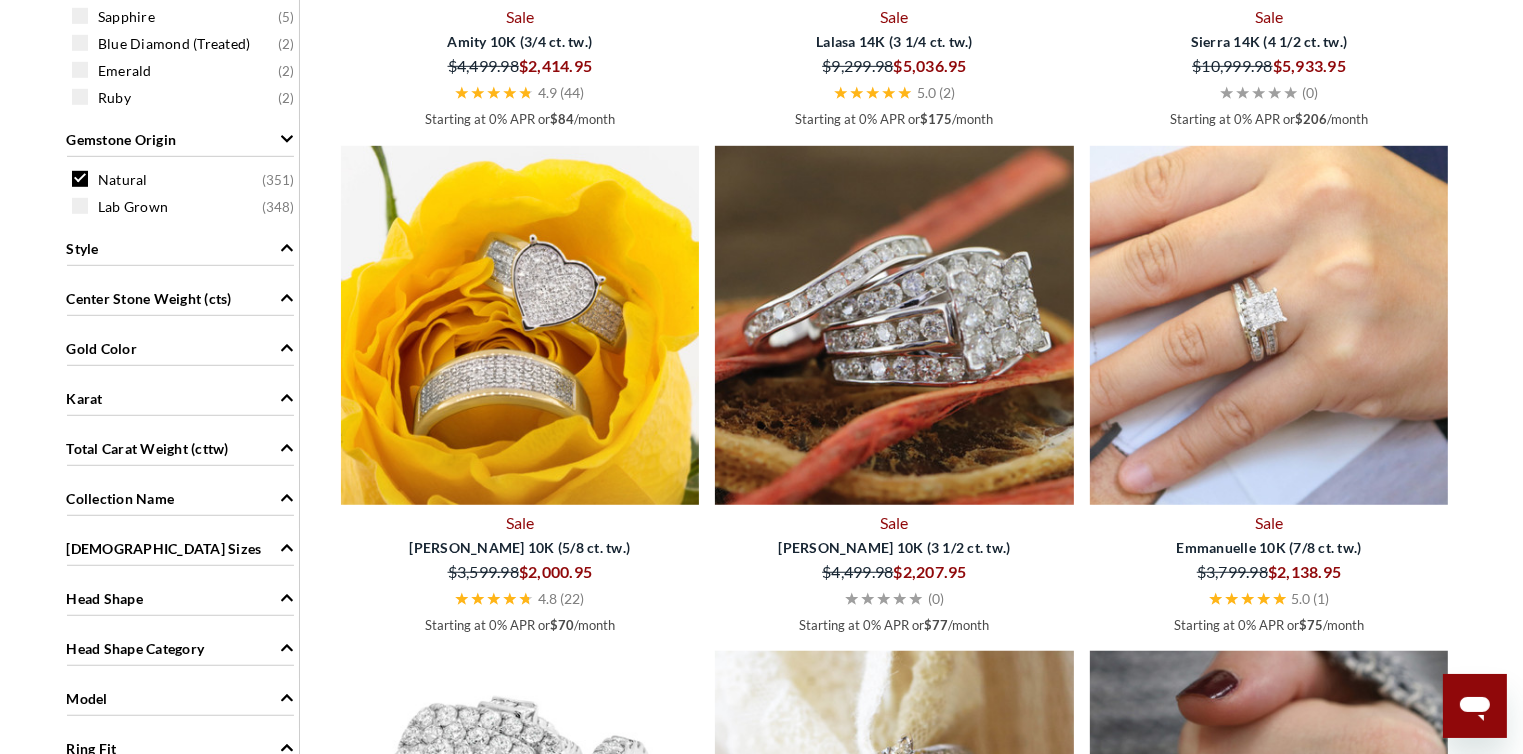 click on "Gold Color" at bounding box center [180, 347] 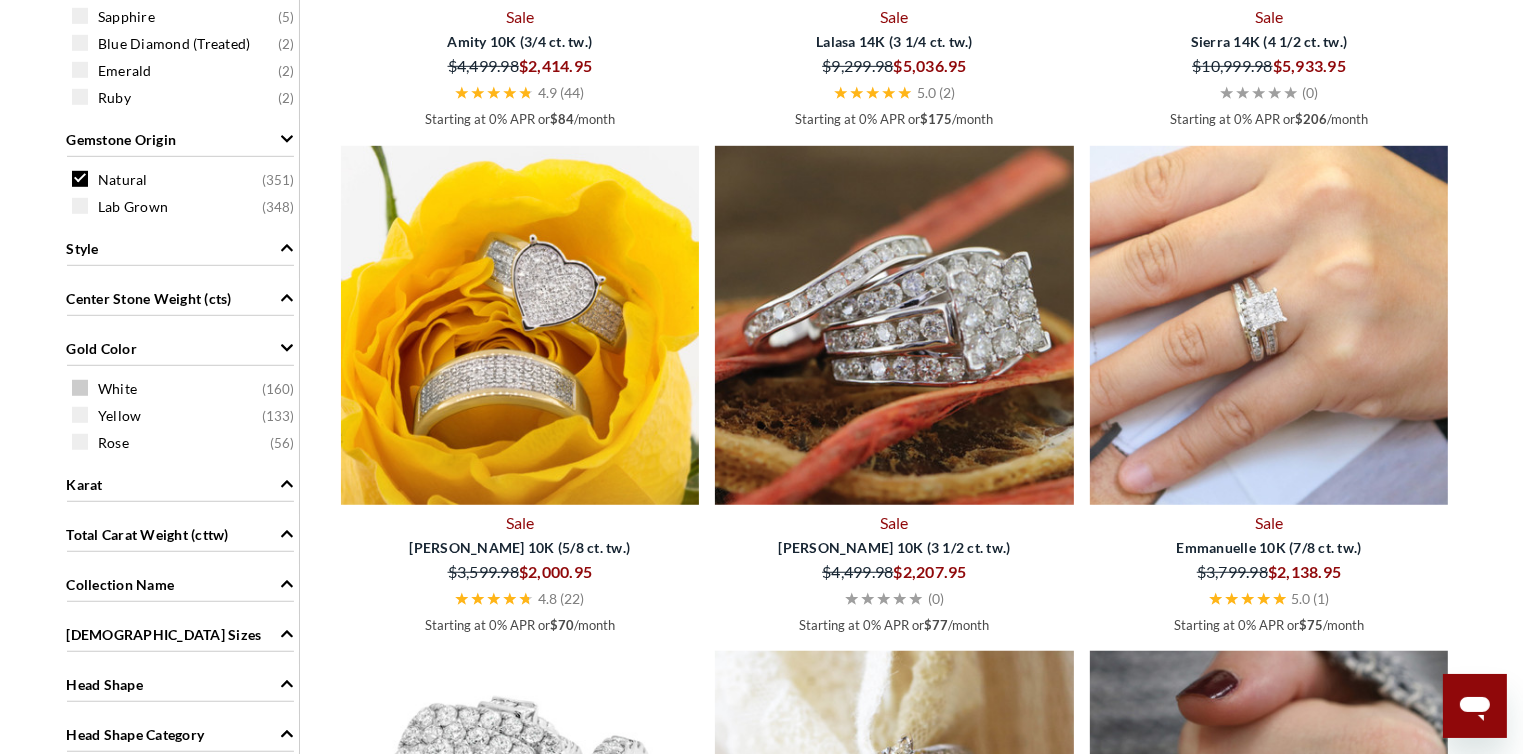 click on "White" at bounding box center (117, 389) 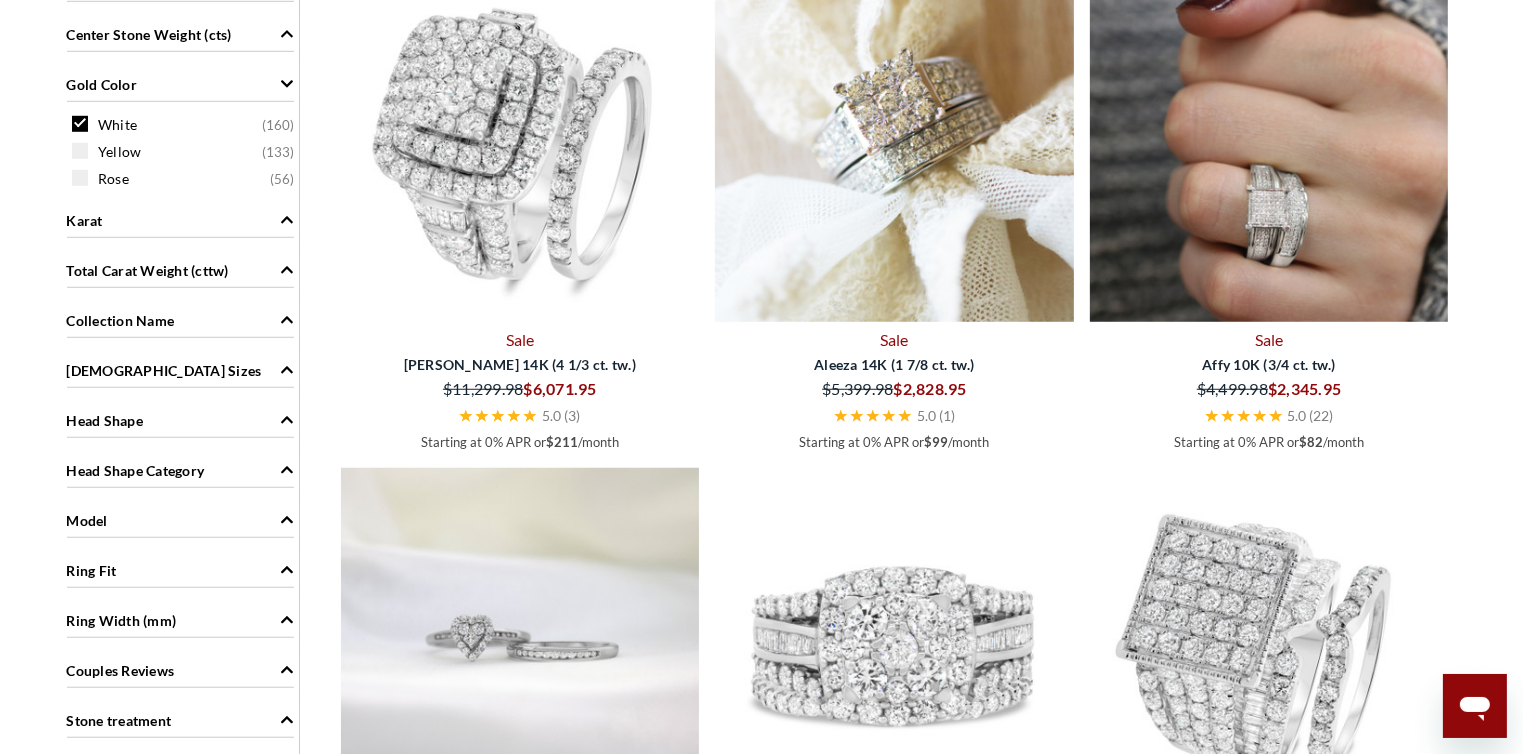 scroll, scrollTop: 1455, scrollLeft: 0, axis: vertical 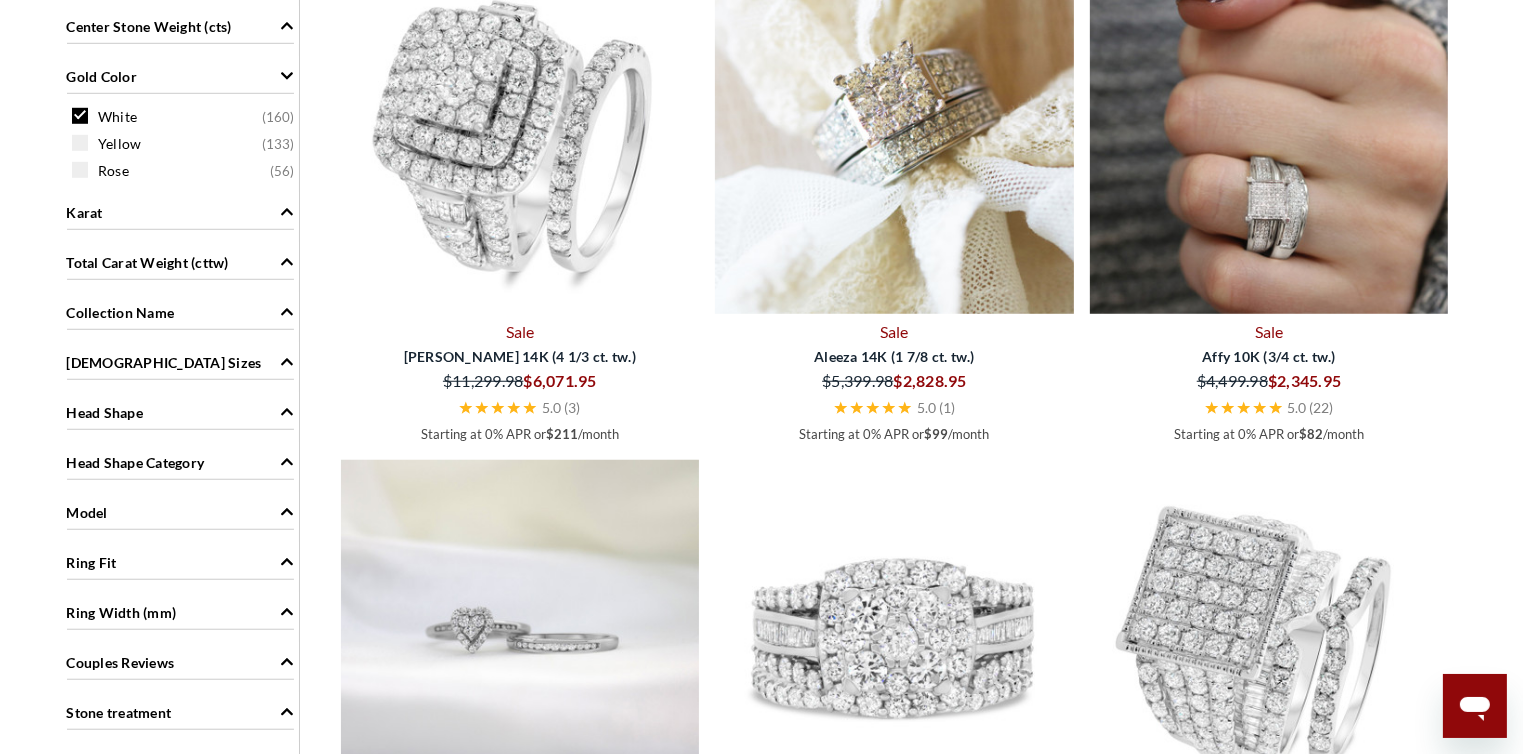 click 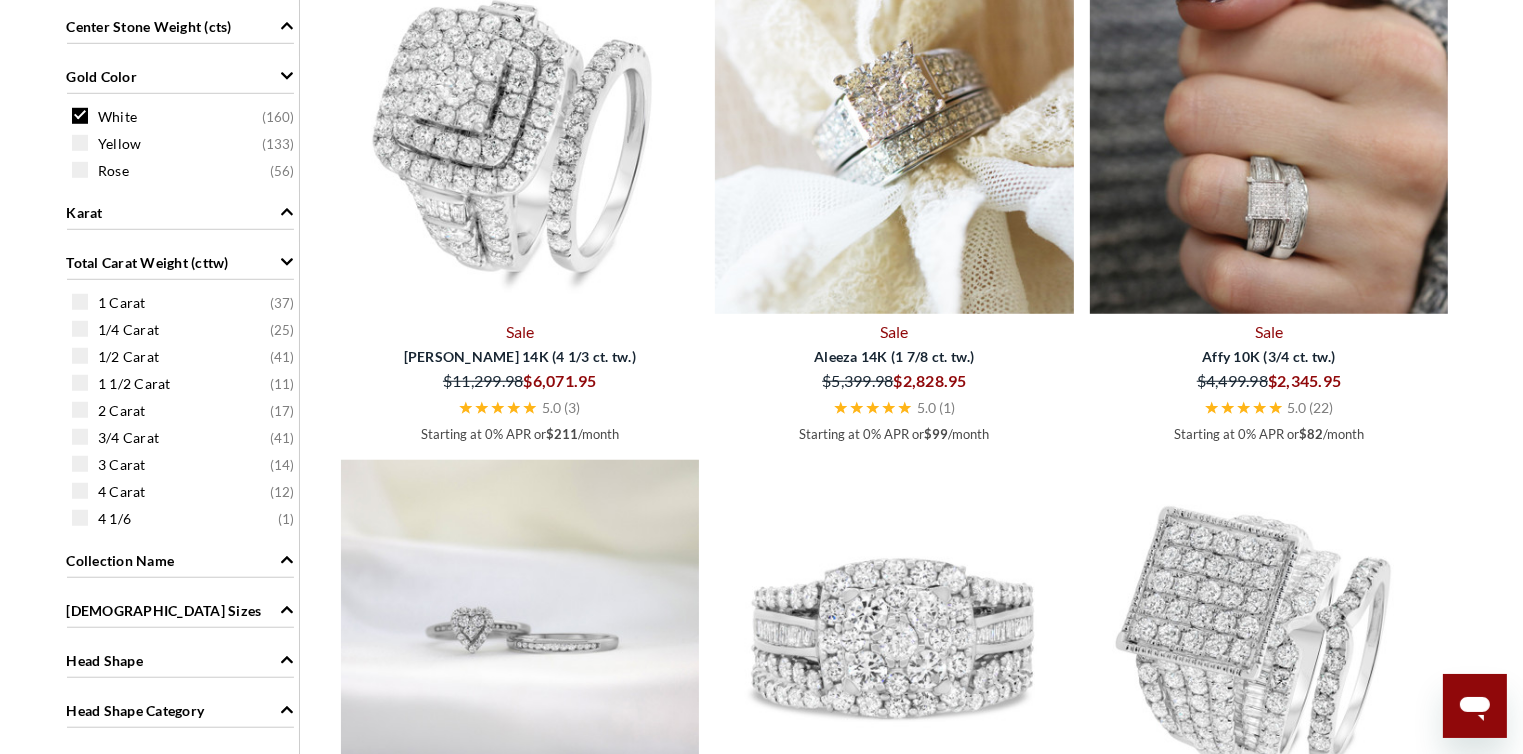 click 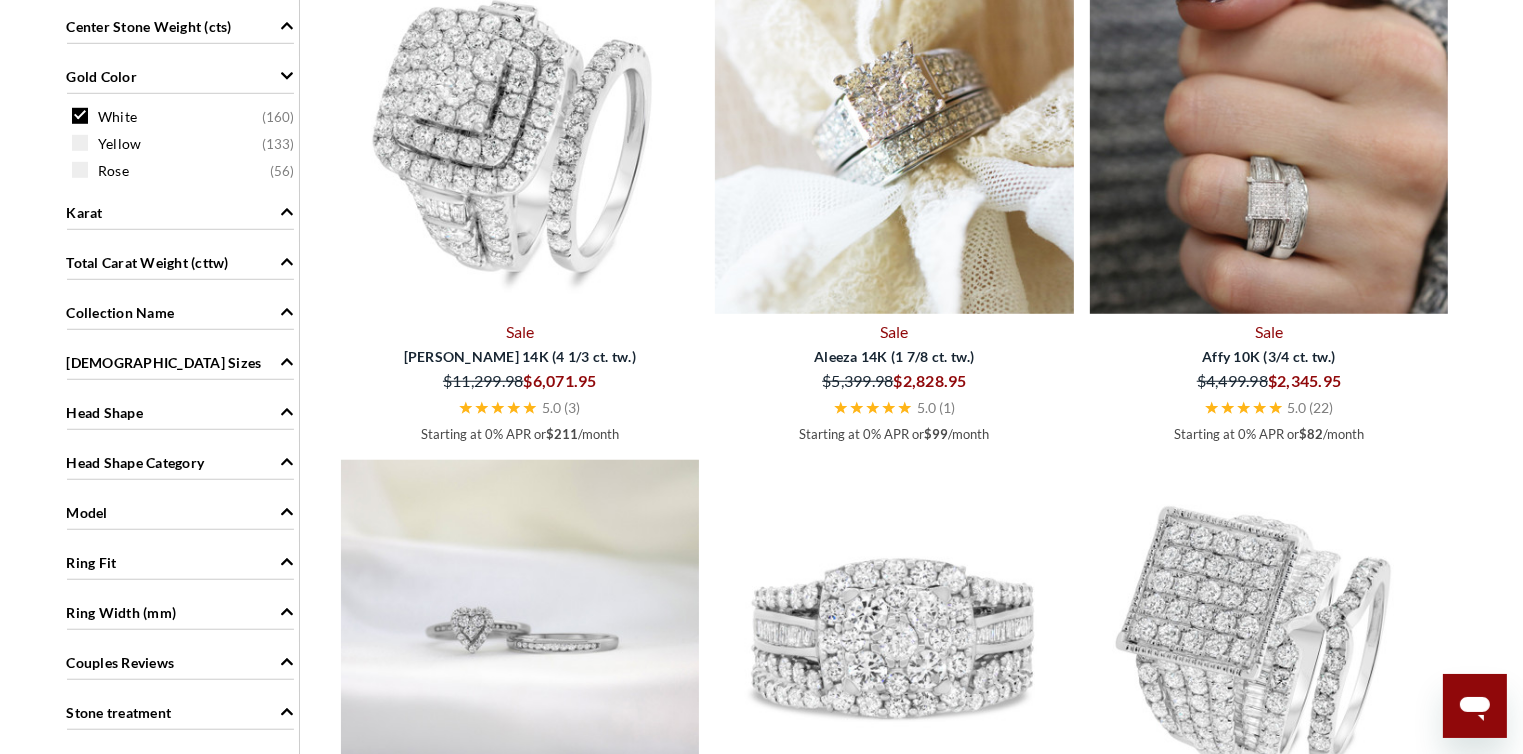 click 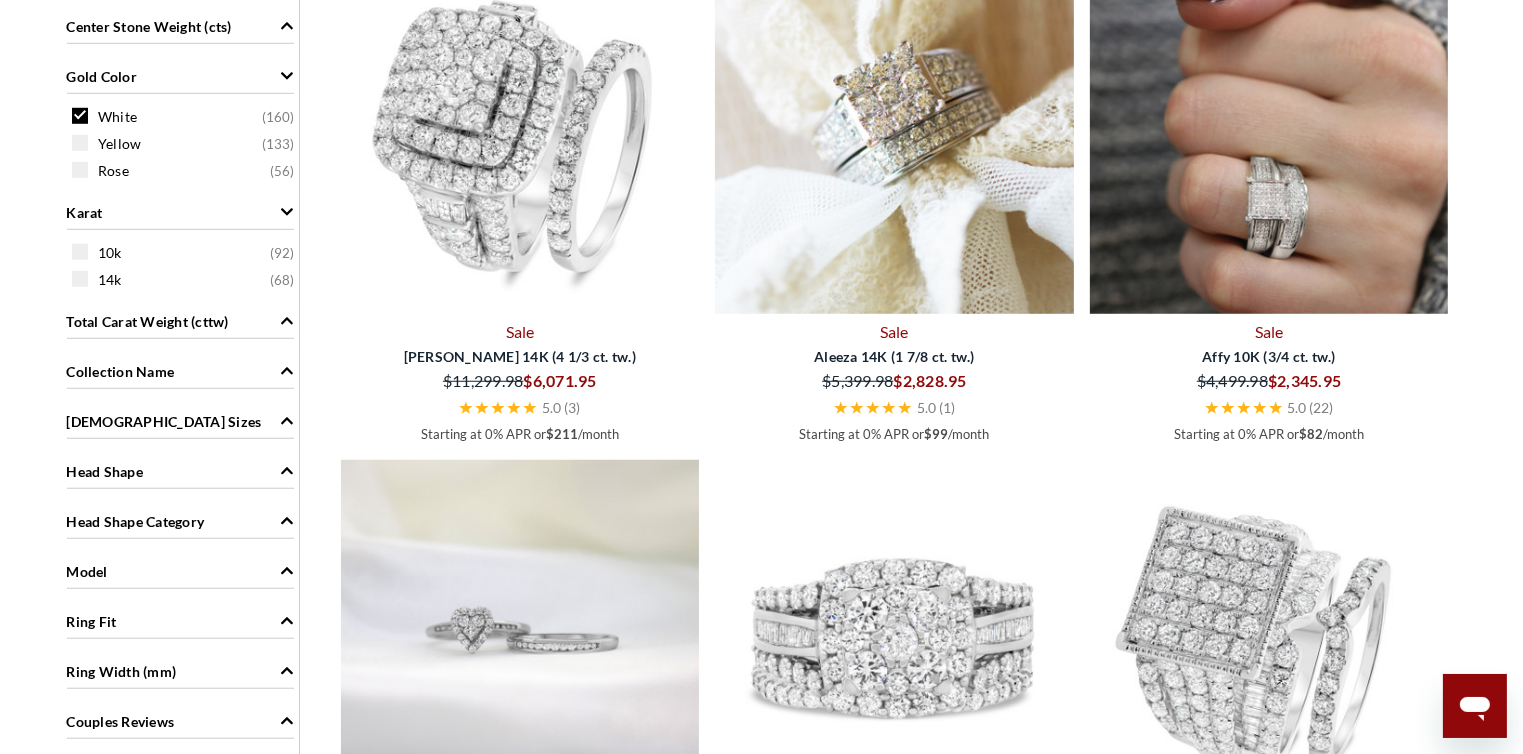 click 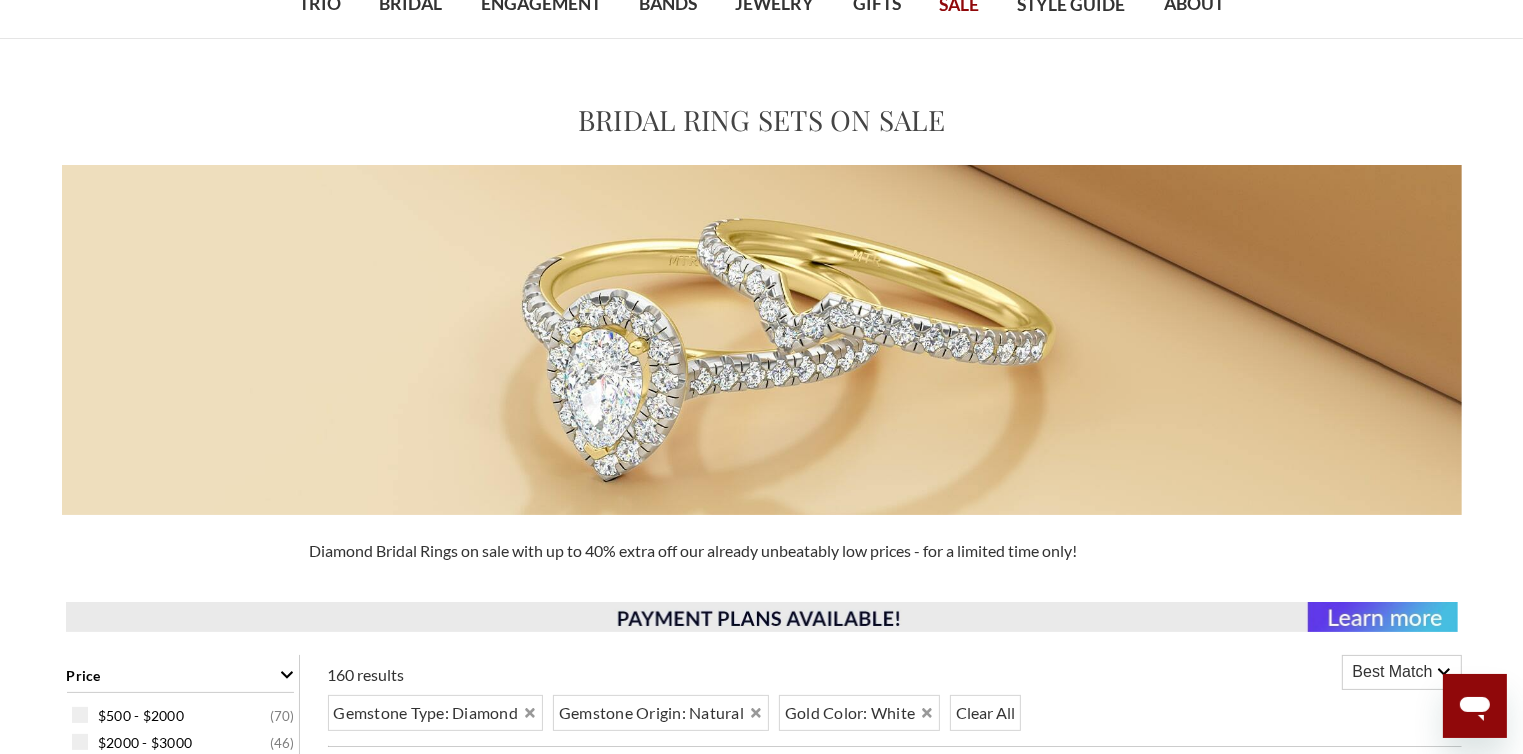 scroll, scrollTop: 0, scrollLeft: 0, axis: both 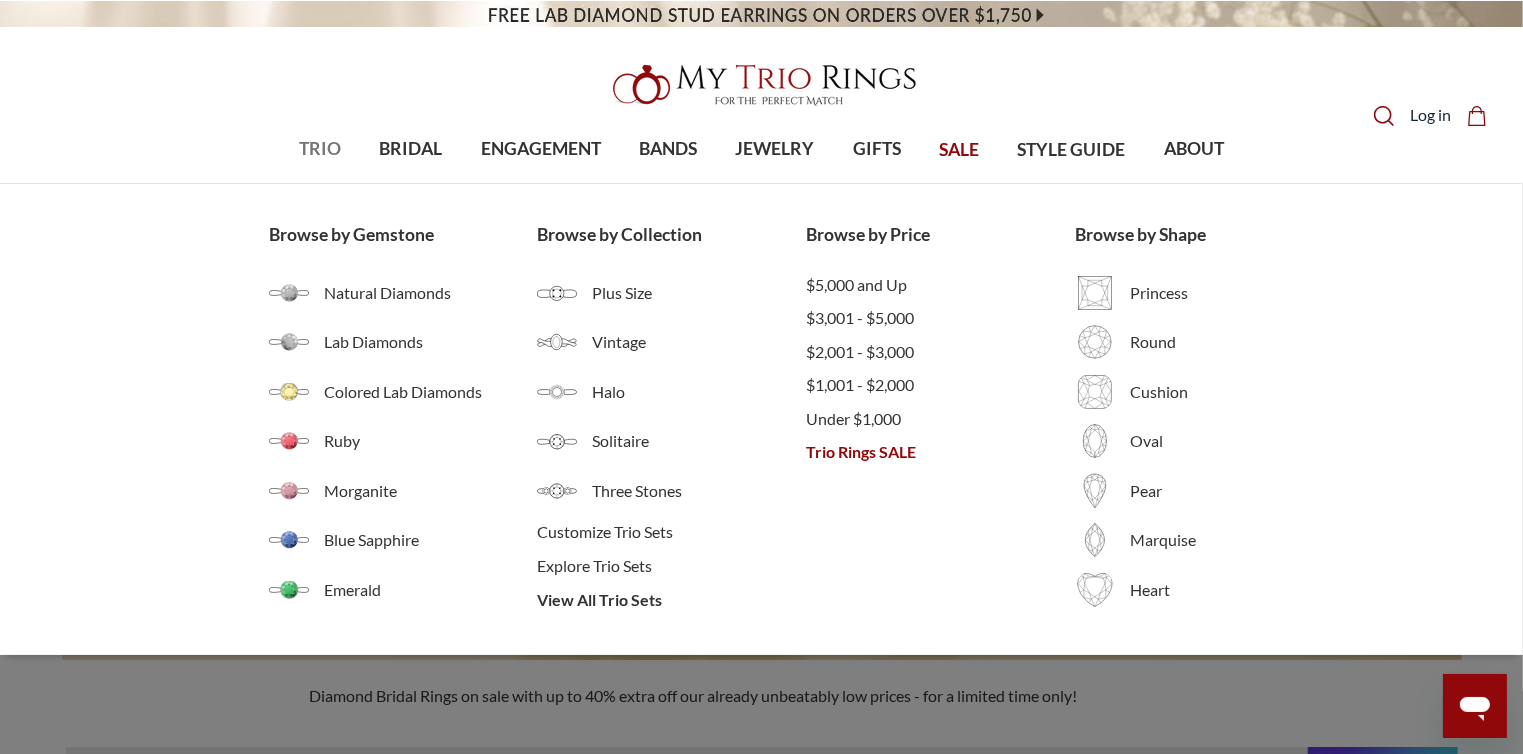 click on "TRIO" at bounding box center (320, 149) 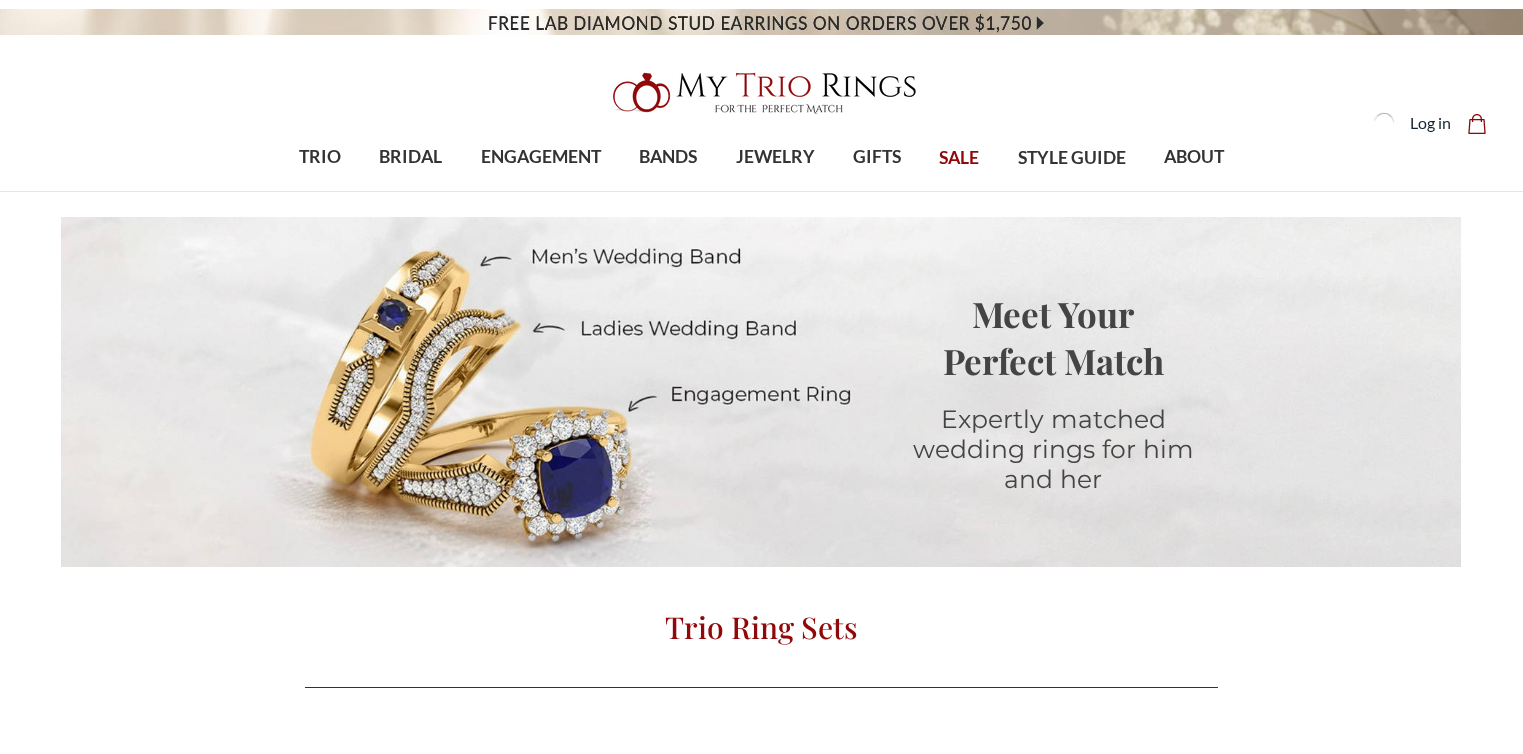 scroll, scrollTop: 0, scrollLeft: 0, axis: both 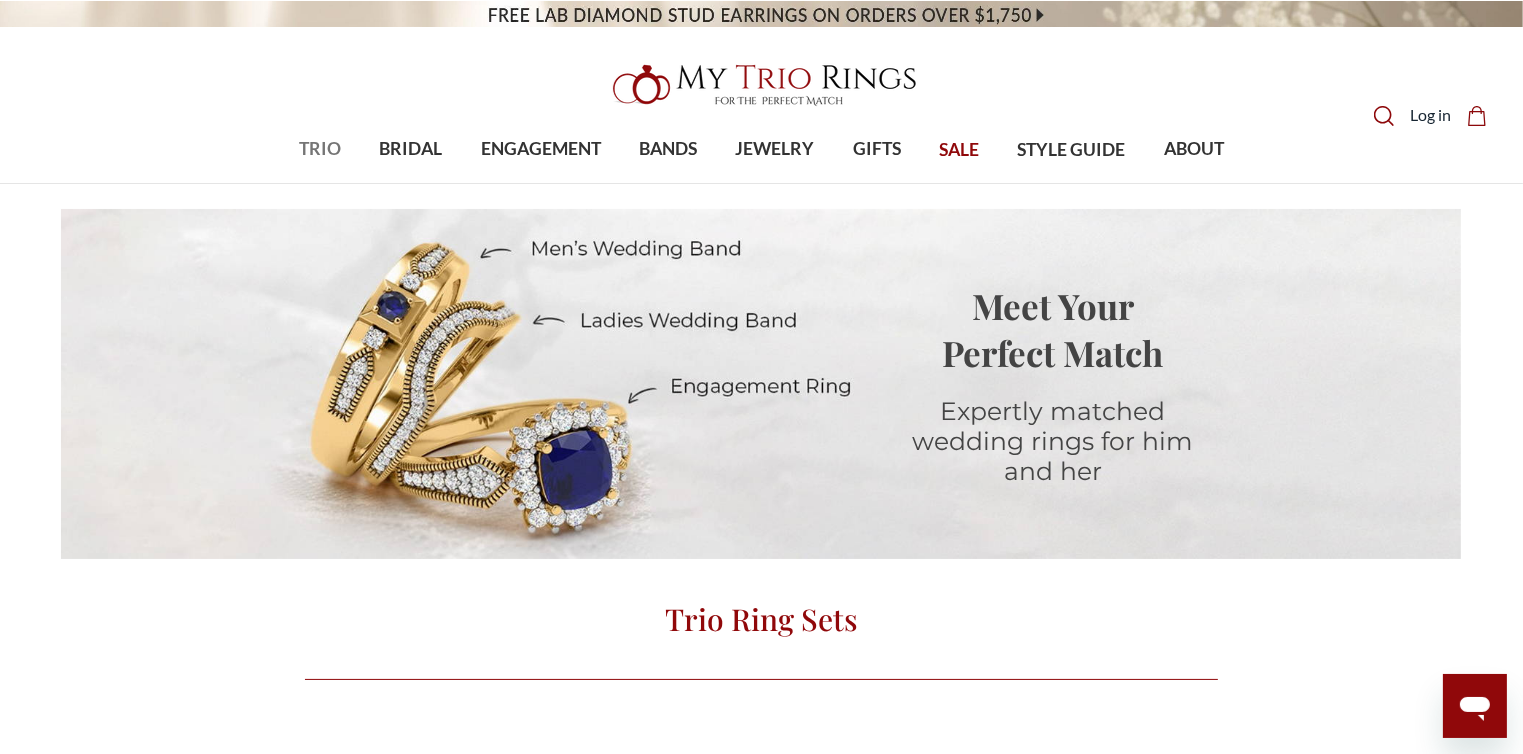 click on "TRIO" at bounding box center (320, 149) 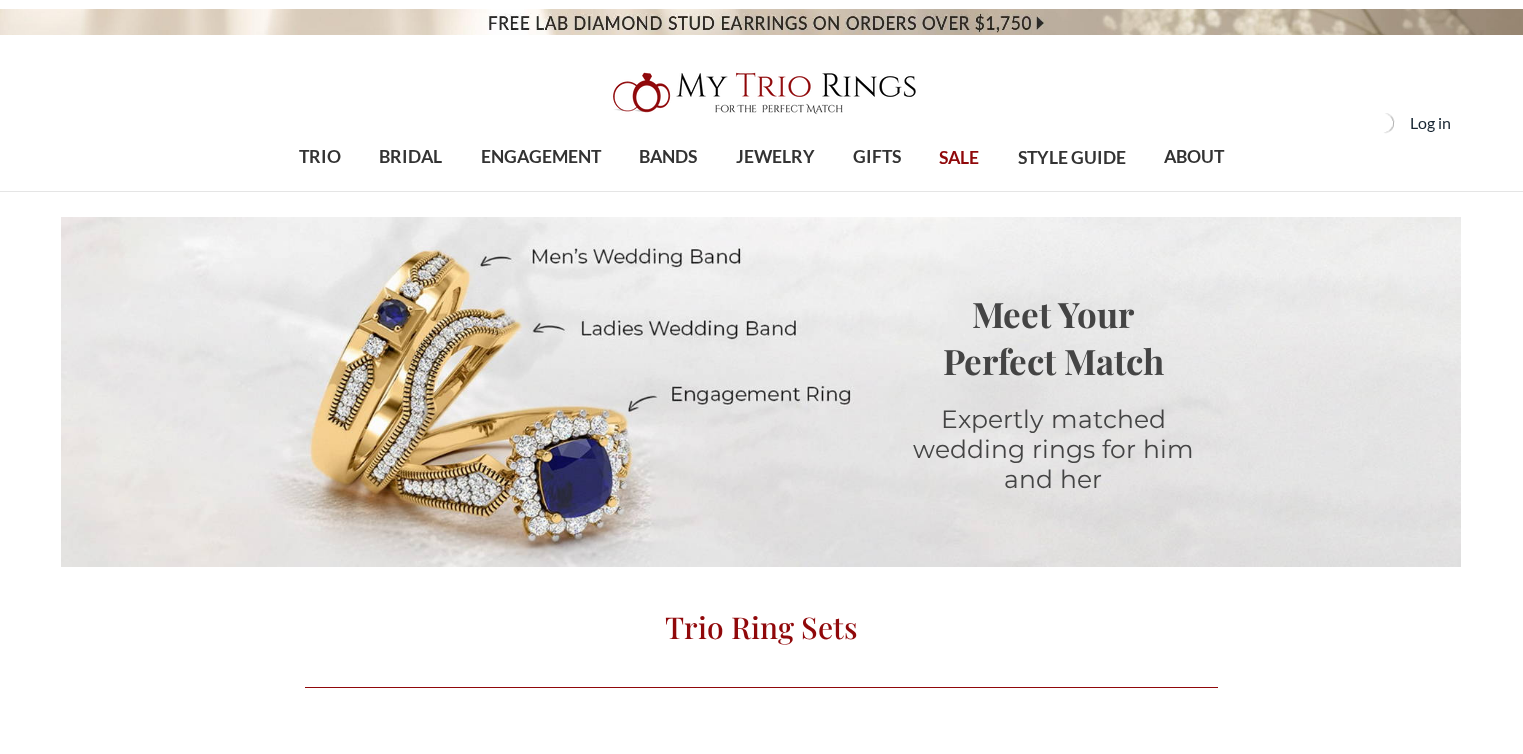 scroll, scrollTop: 0, scrollLeft: 0, axis: both 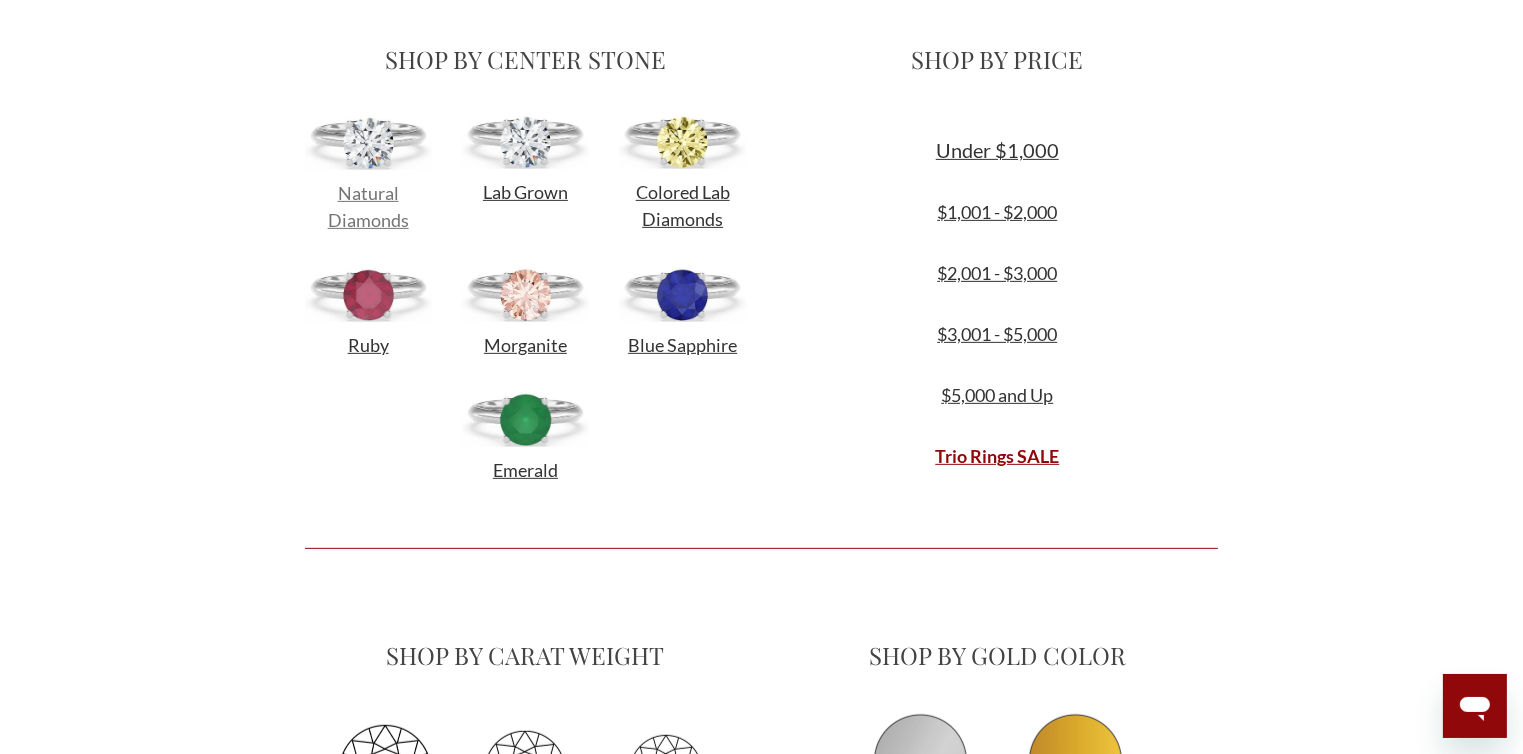 click on "Natural Diamonds" at bounding box center [368, 206] 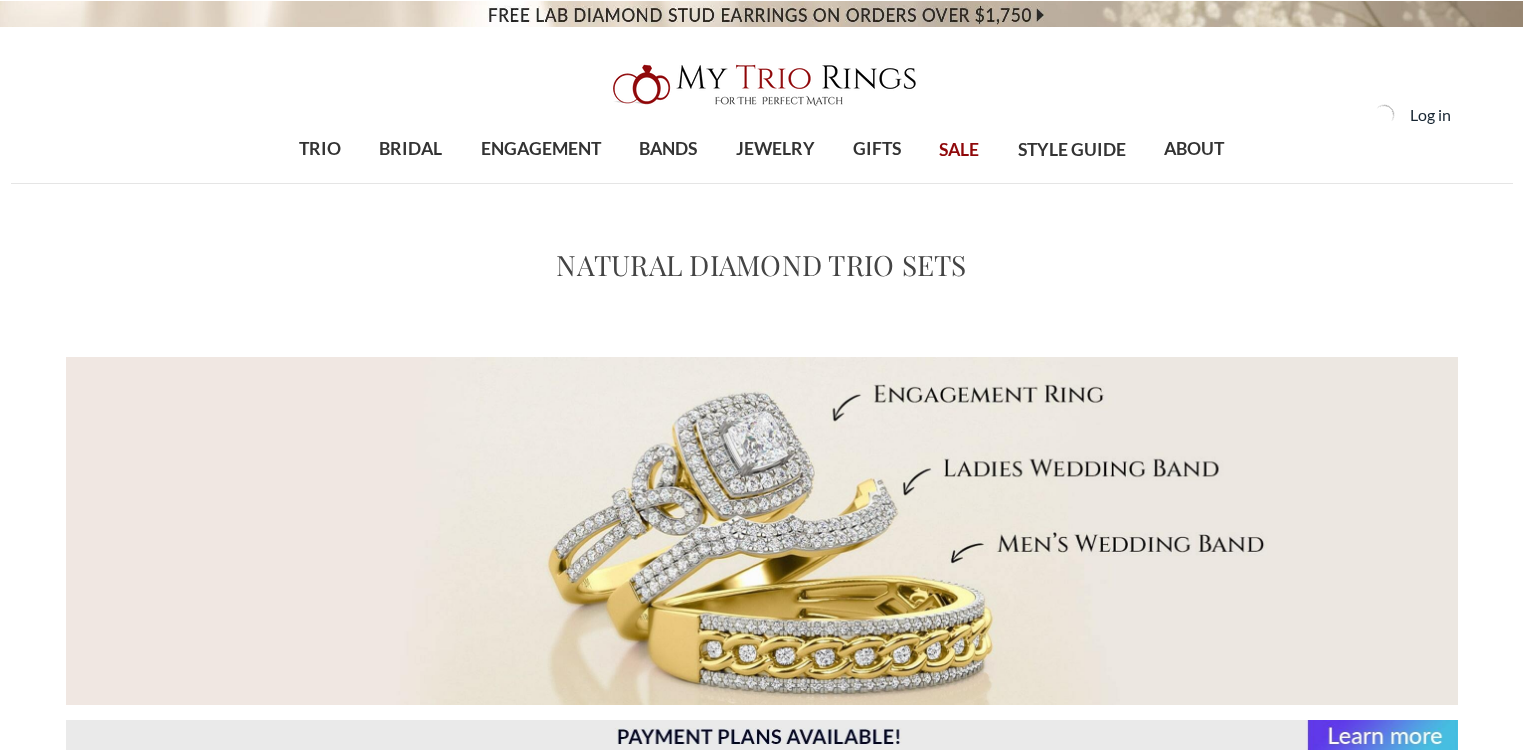 scroll, scrollTop: 0, scrollLeft: 0, axis: both 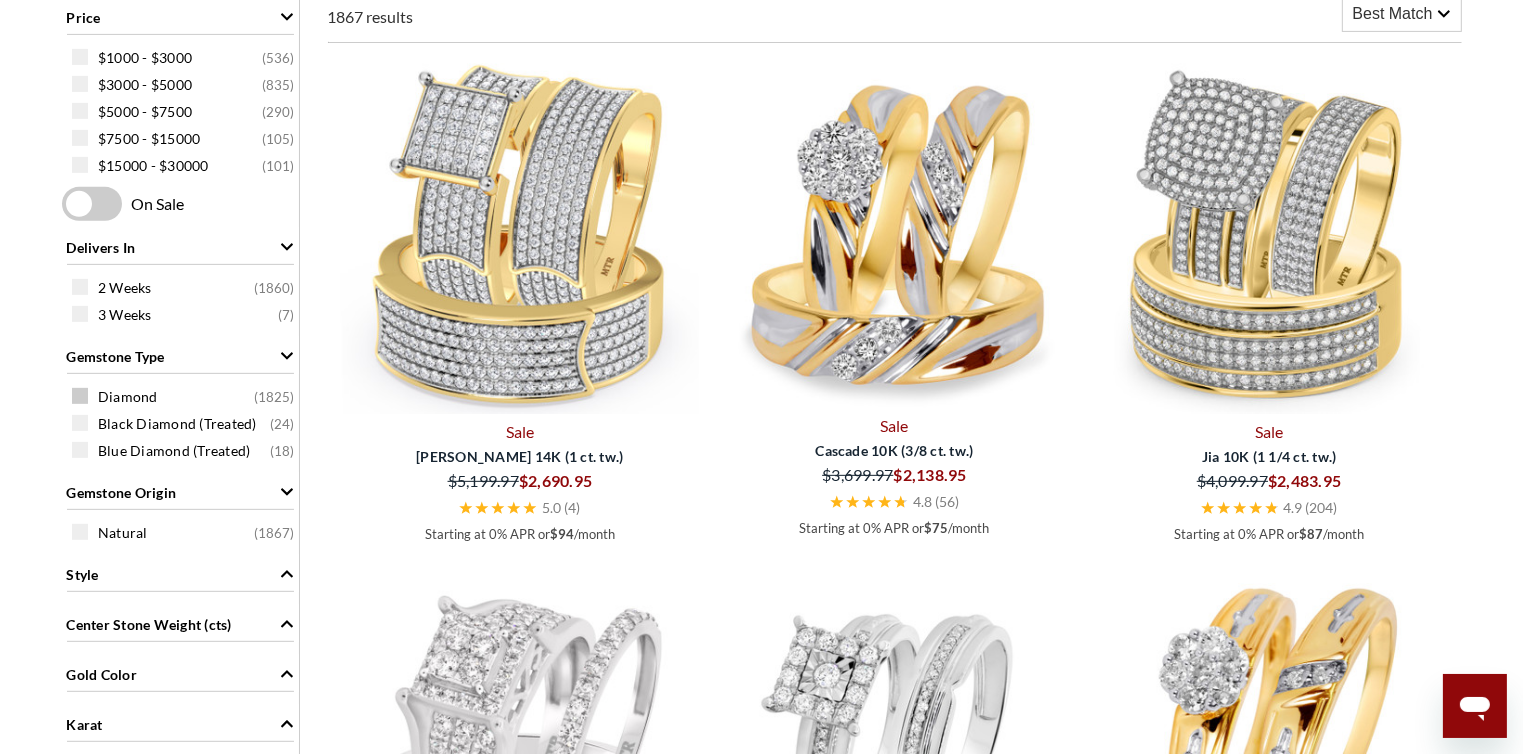click at bounding box center [80, 396] 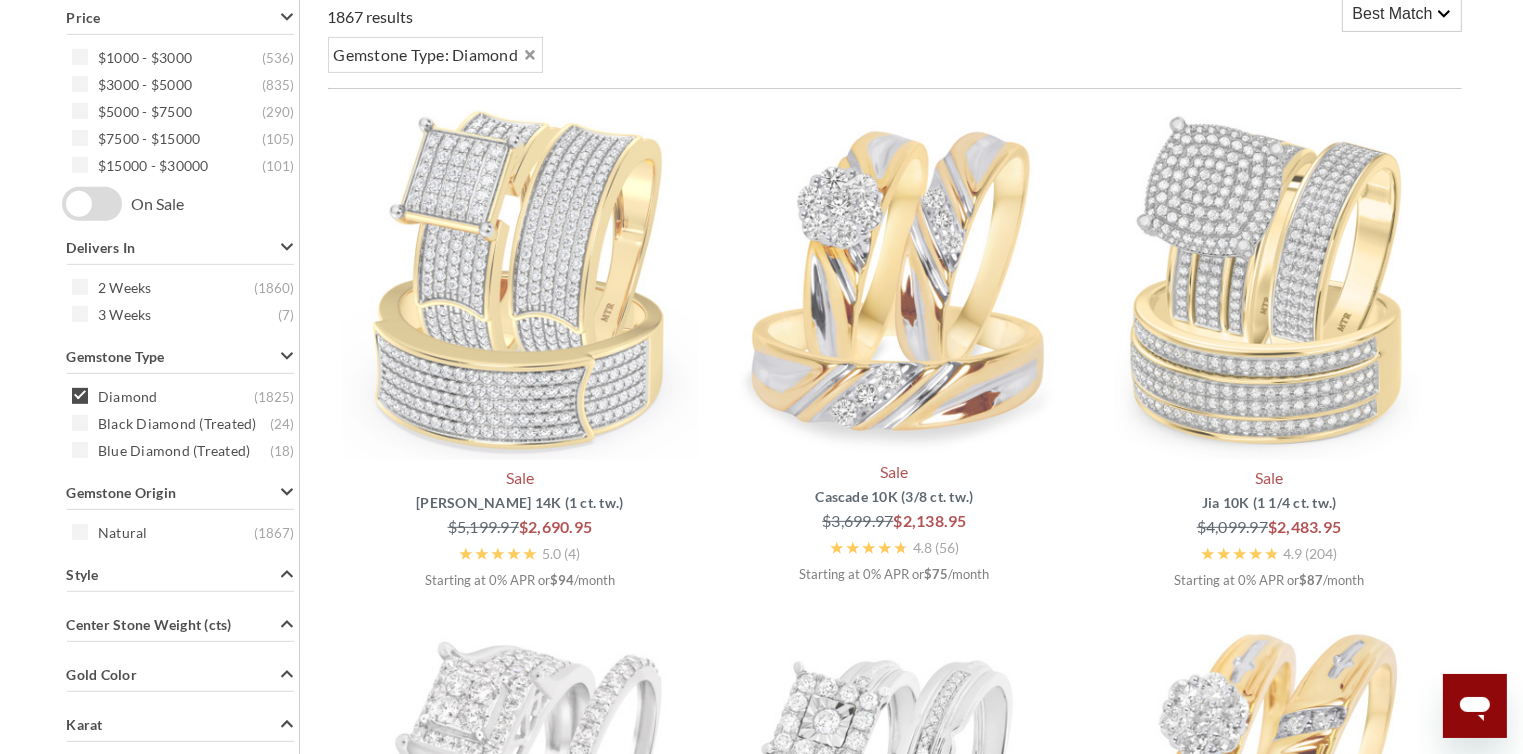 scroll, scrollTop: 749, scrollLeft: 0, axis: vertical 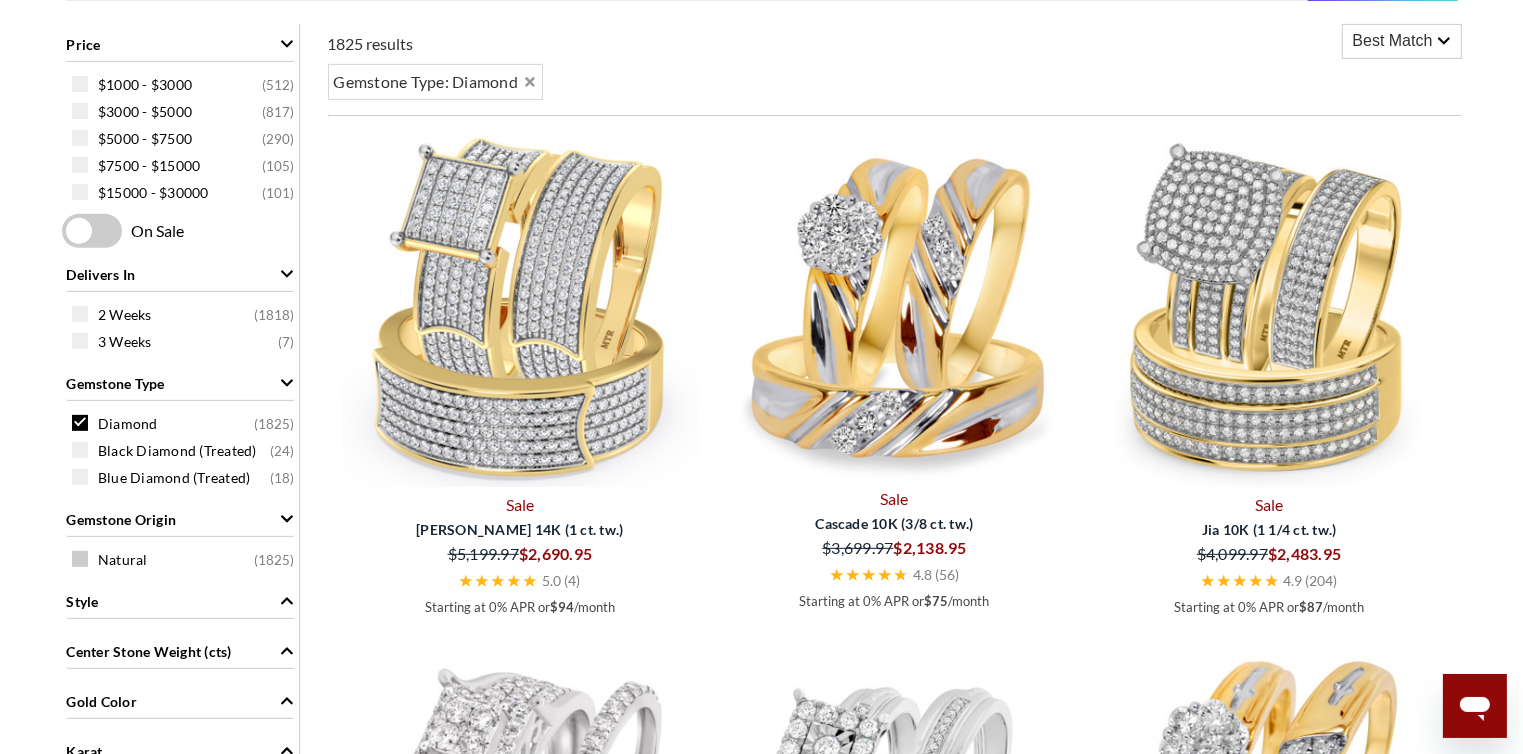 click at bounding box center [80, 559] 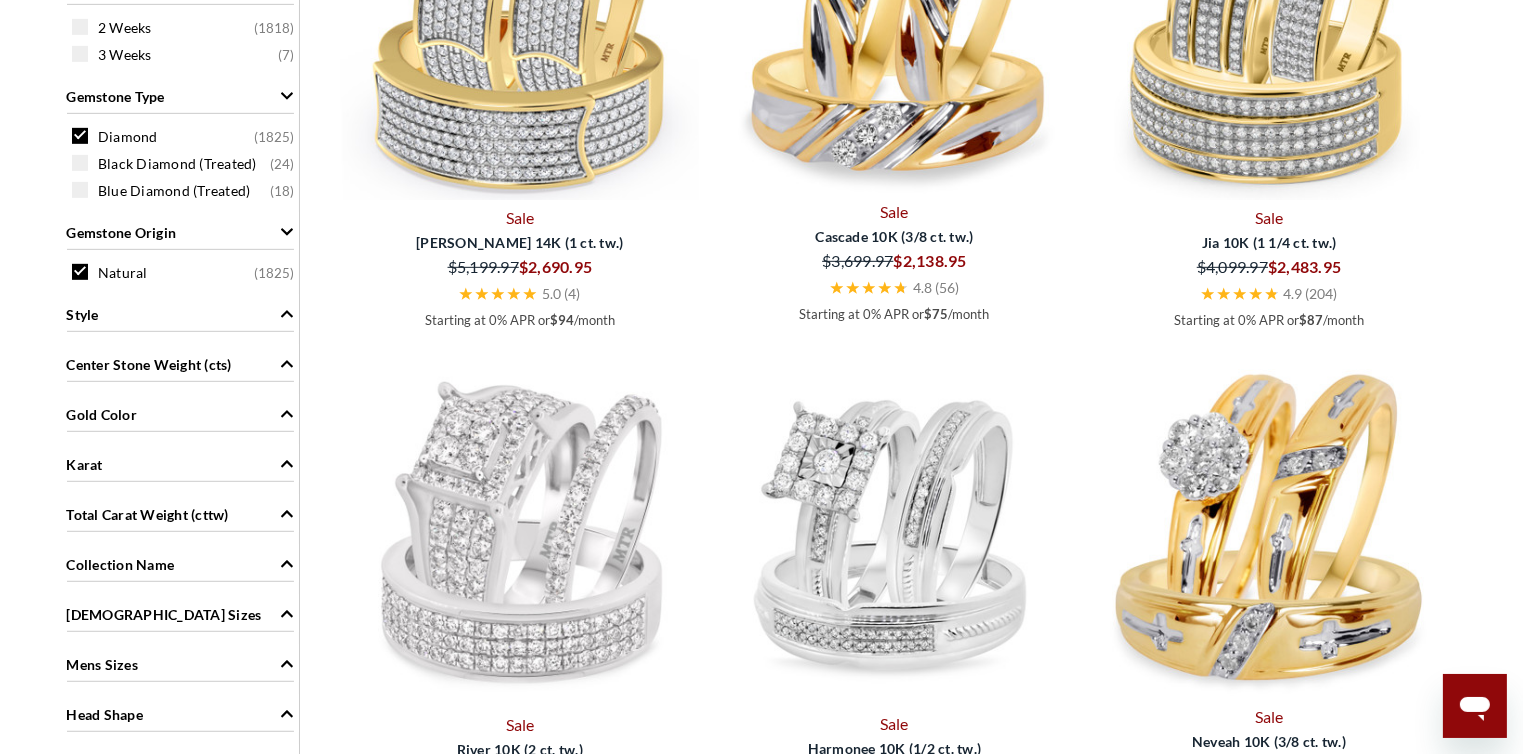 scroll, scrollTop: 1151, scrollLeft: 0, axis: vertical 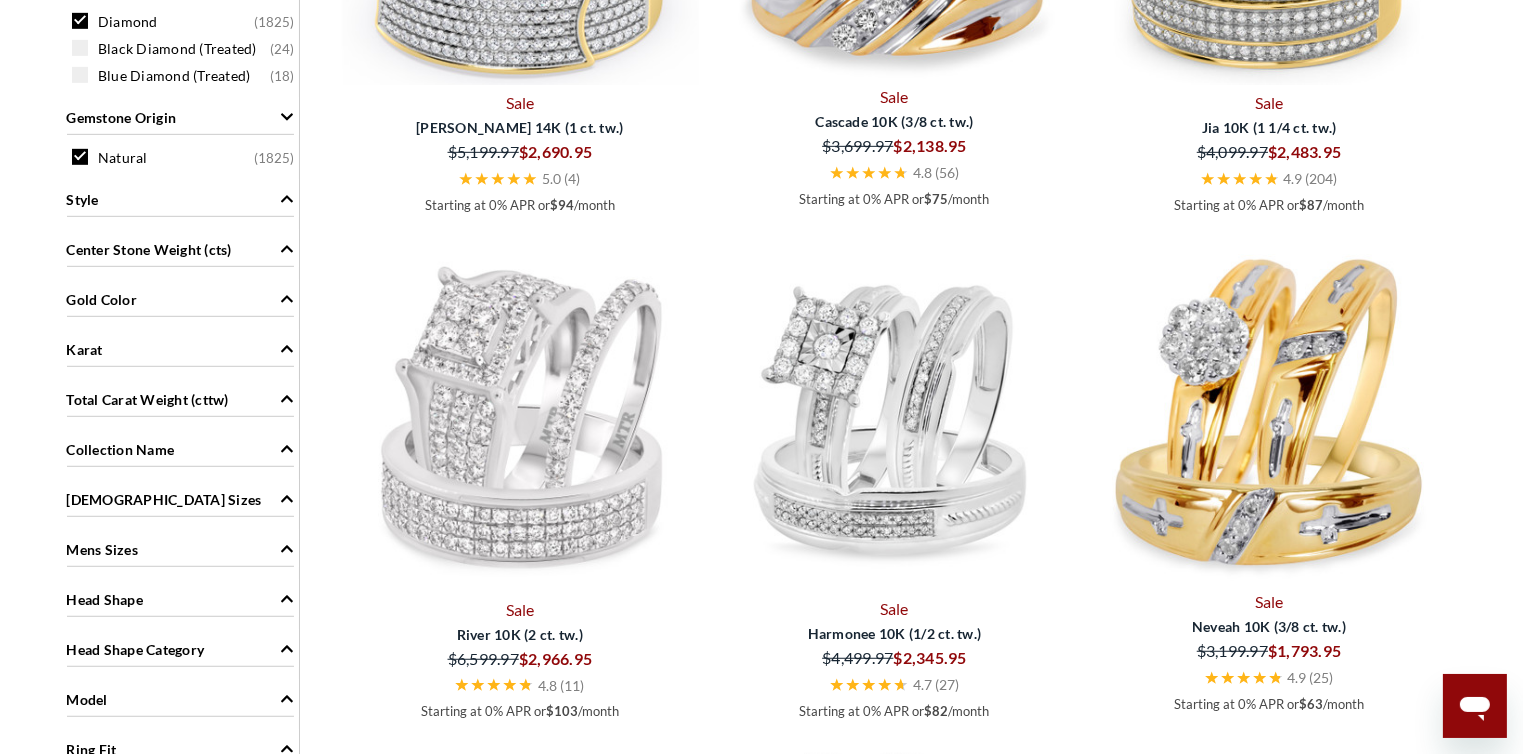click 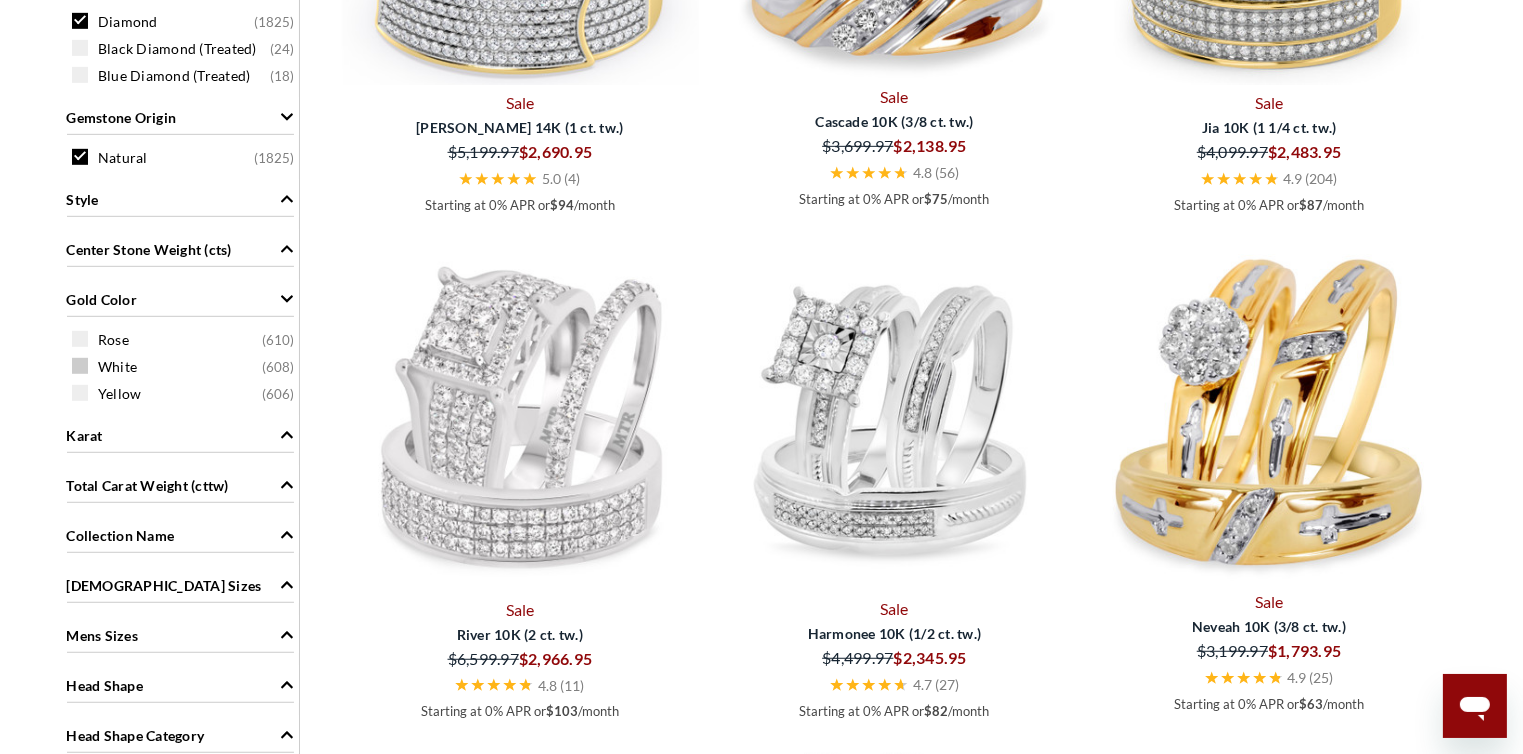 click at bounding box center [80, 366] 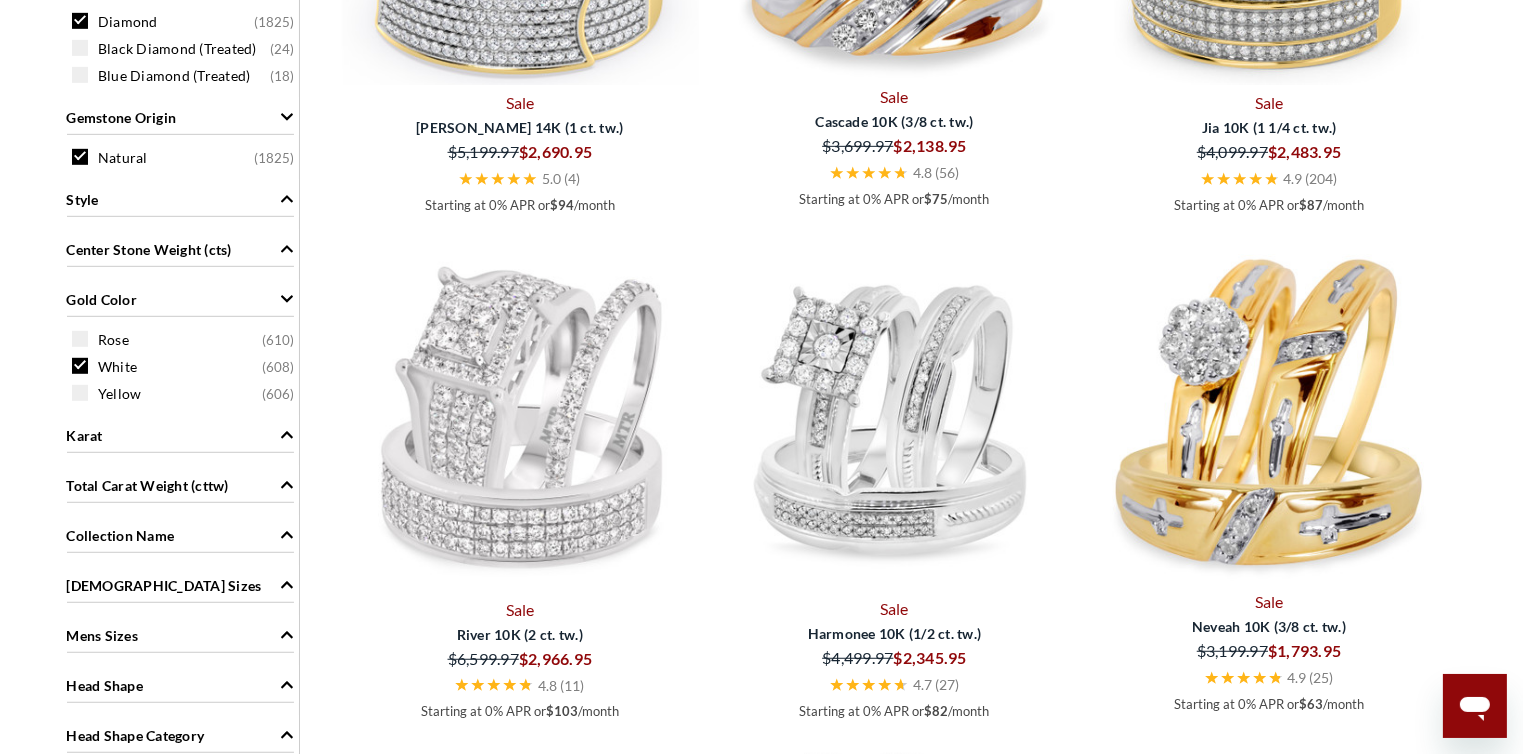 scroll, scrollTop: 749, scrollLeft: 0, axis: vertical 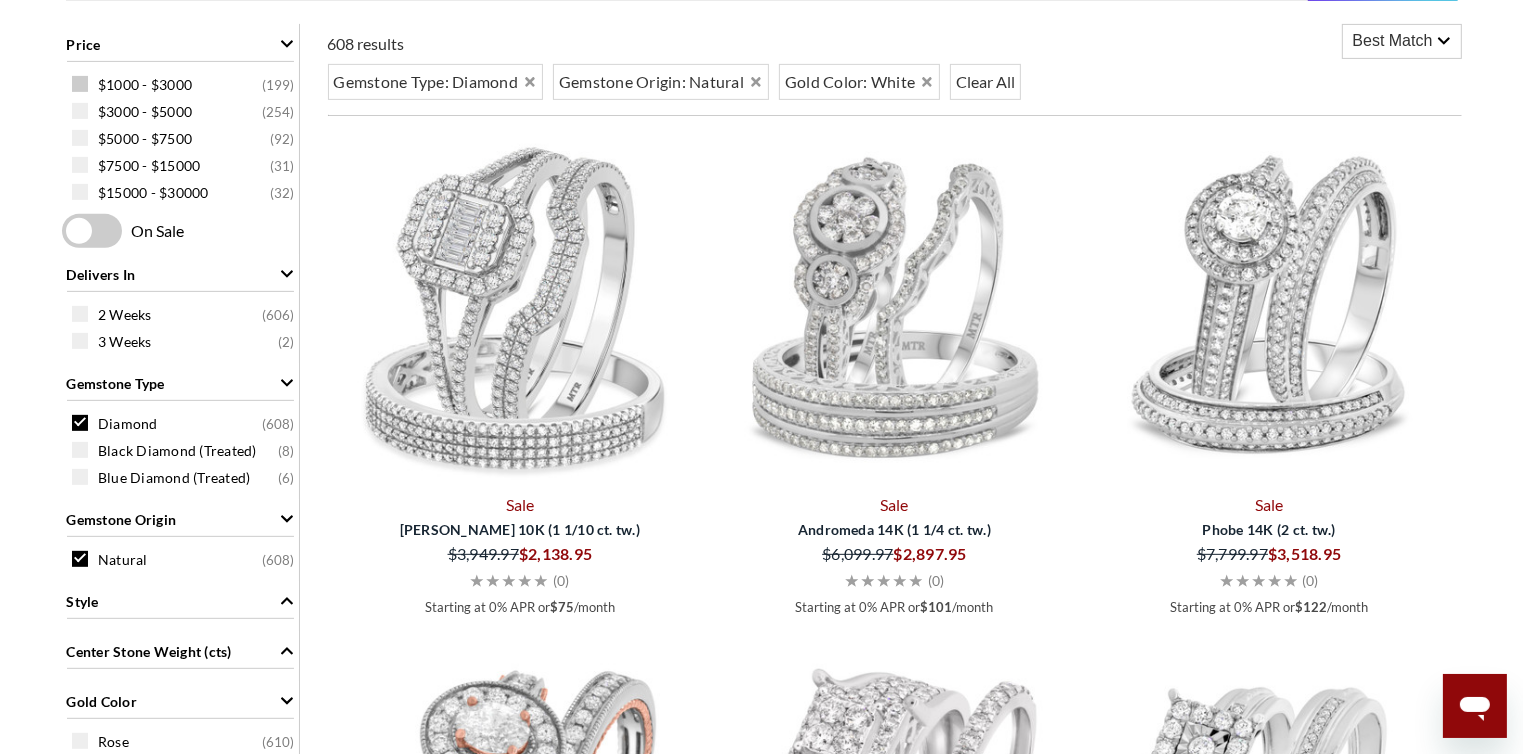 click at bounding box center [80, 84] 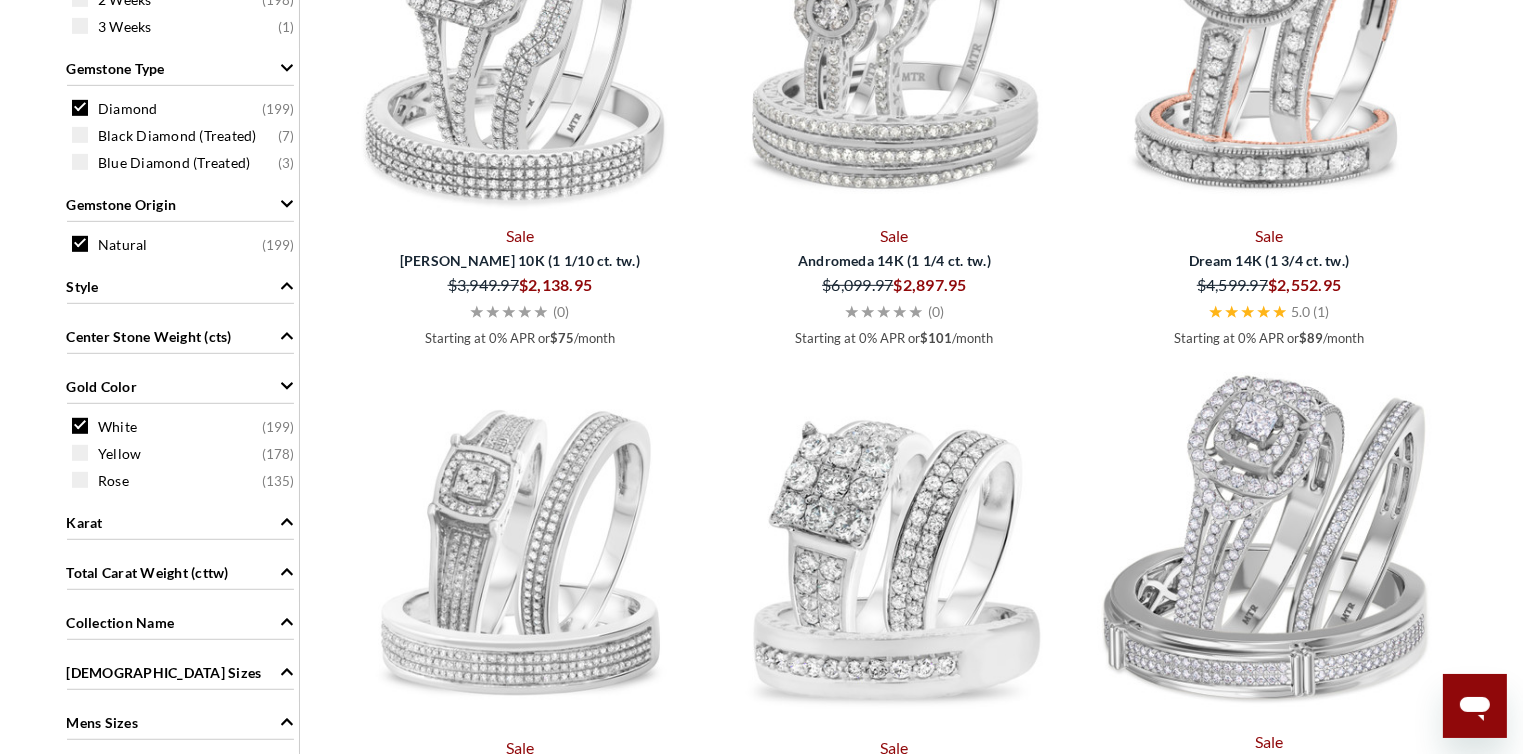 scroll, scrollTop: 1065, scrollLeft: 0, axis: vertical 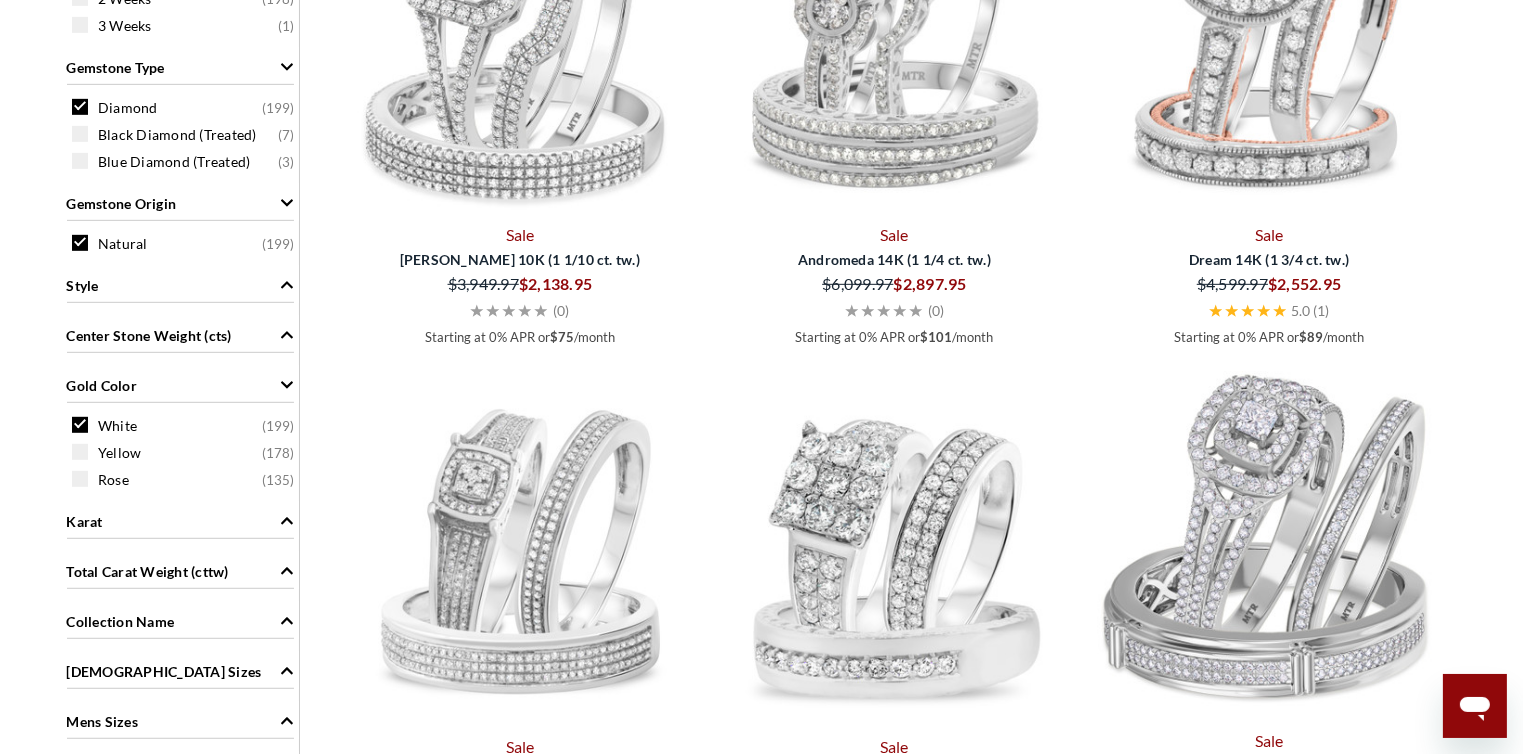 click 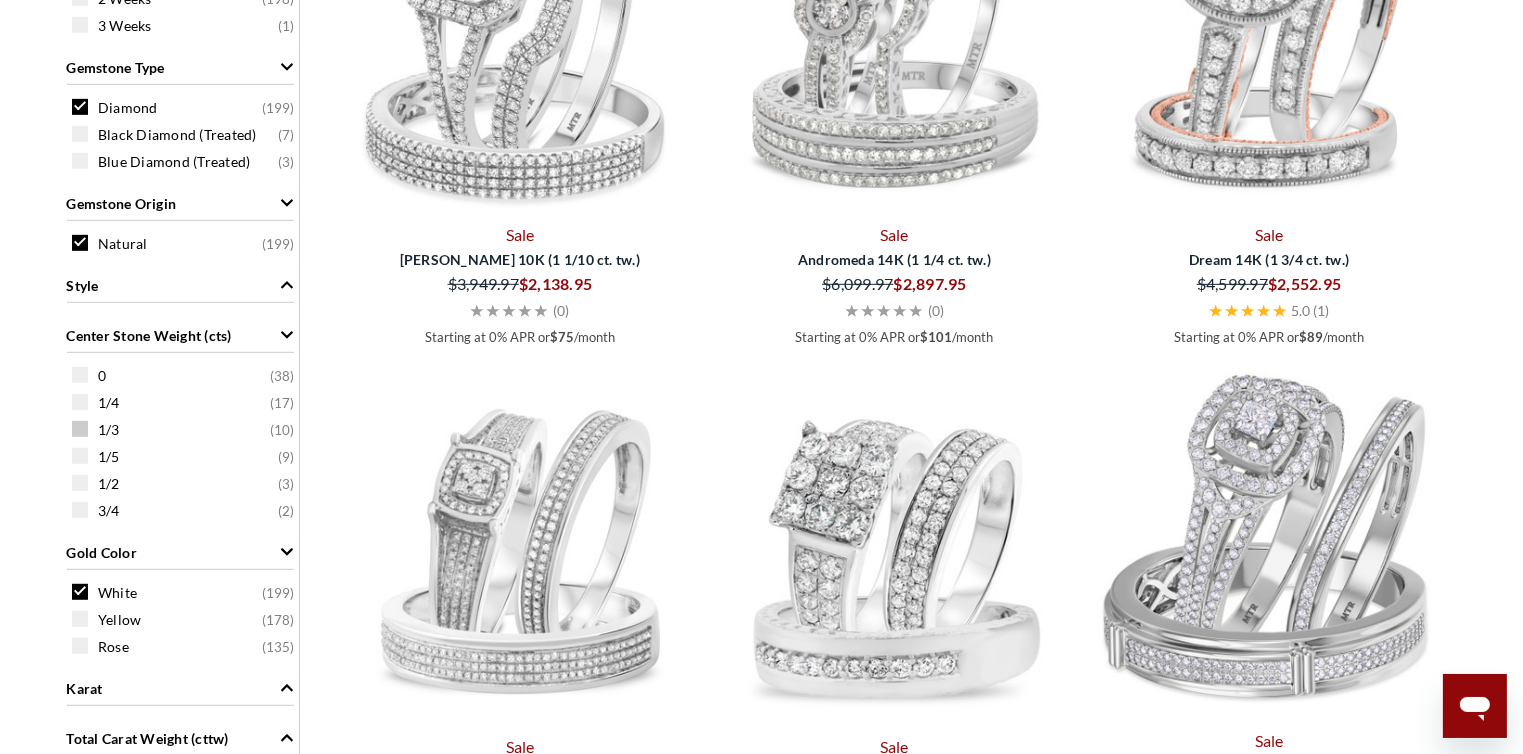 click at bounding box center [80, 429] 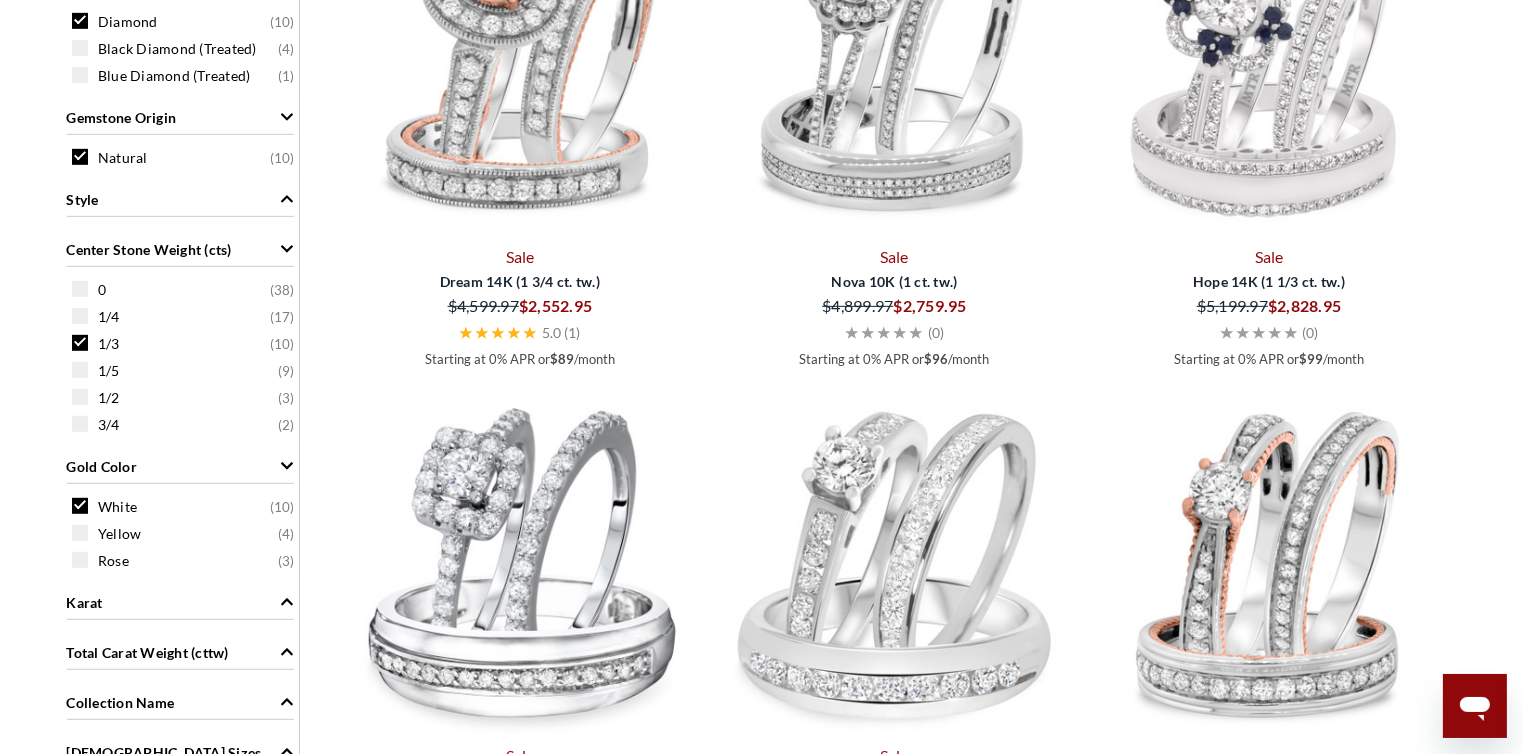 scroll, scrollTop: 1048, scrollLeft: 0, axis: vertical 